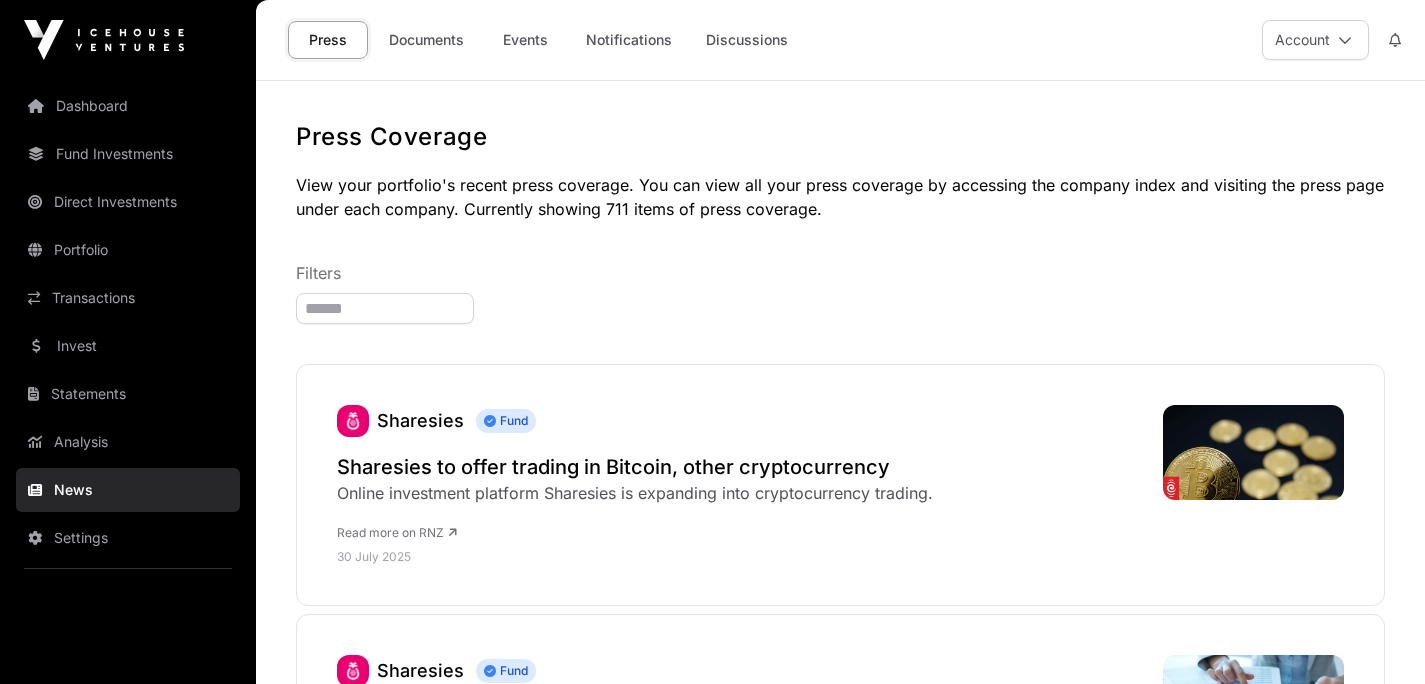 scroll, scrollTop: 0, scrollLeft: 0, axis: both 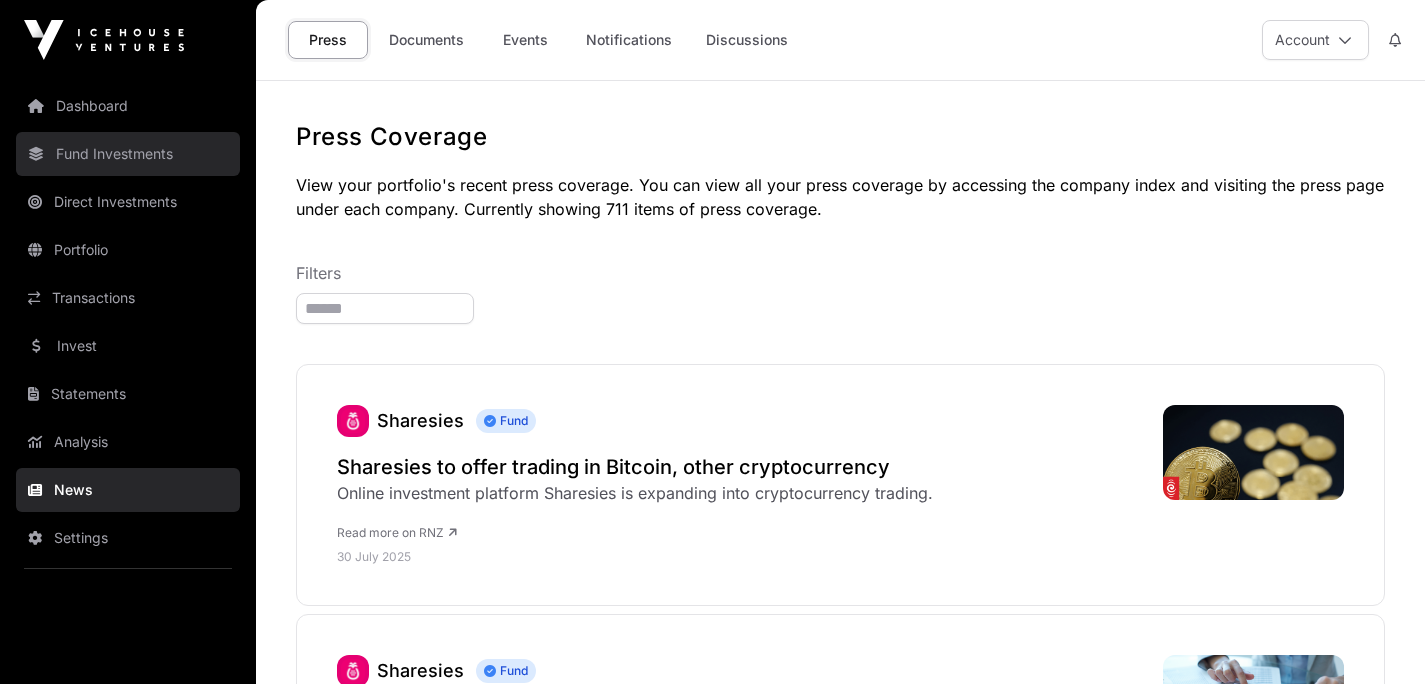click on "Fund Investments" 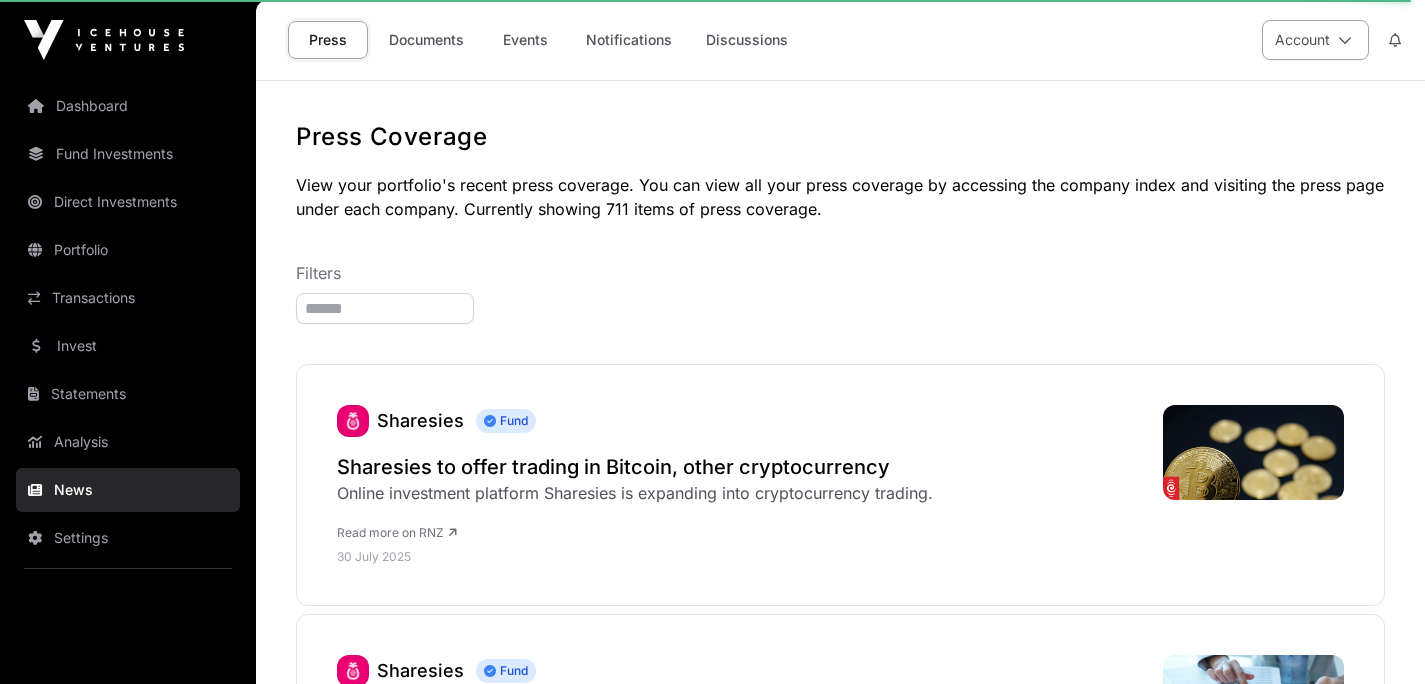 click on "Account" 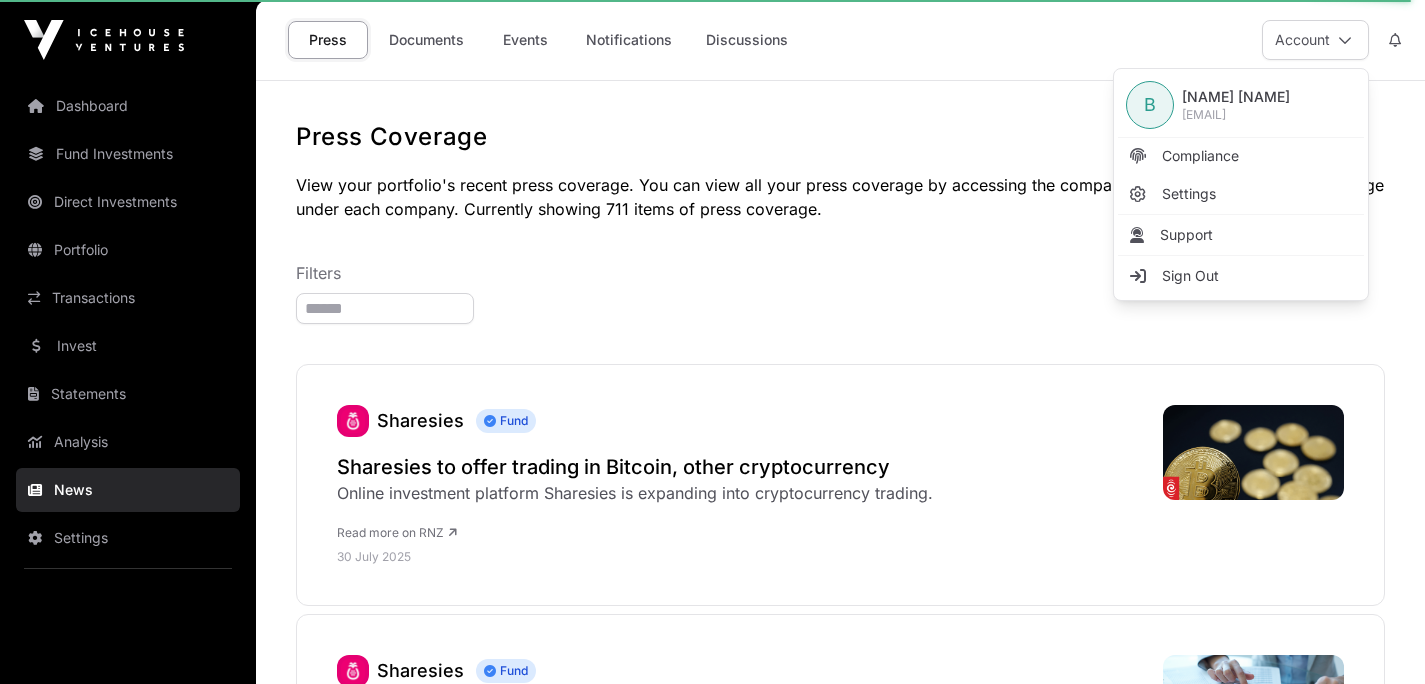 click on "Press Coverage   View your portfolio's recent press coverage. You can view all your press coverage by accessing the company index and visiting the press page under each company. Currently showing 711 items of press coverage.   Filters  Sharesies  Fund  Sharesies to offer trading in Bitcoin, other cryptocurrency Online investment platform Sharesies is expanding into cryptocurrency trading.  Read more on RNZ  30 July 2025 Sharesies  Fund  Sharesies KiwiSaver set to break even as funds soar Sharesies’ KiwiSaver scheme should tip over into break-even and profitability in the current financial year, says the company’s KiwiSaver general manager Matt Macpherson.  Read more on Good Returns  30 July 2025 Hnry  Fund  Govt KiwiSaver cut ‘final nail in the coffin’ for self-employed  Read more on Newsroom  28 July 2025 Vessev  Fund  The Rise of the Kiwi Maritime Innovators: Zero Emission Partnerships Steer the Future of Travel on the Hauraki Gulf and Beyond Fullers360 adds another Vessev boat ahead of busy season" 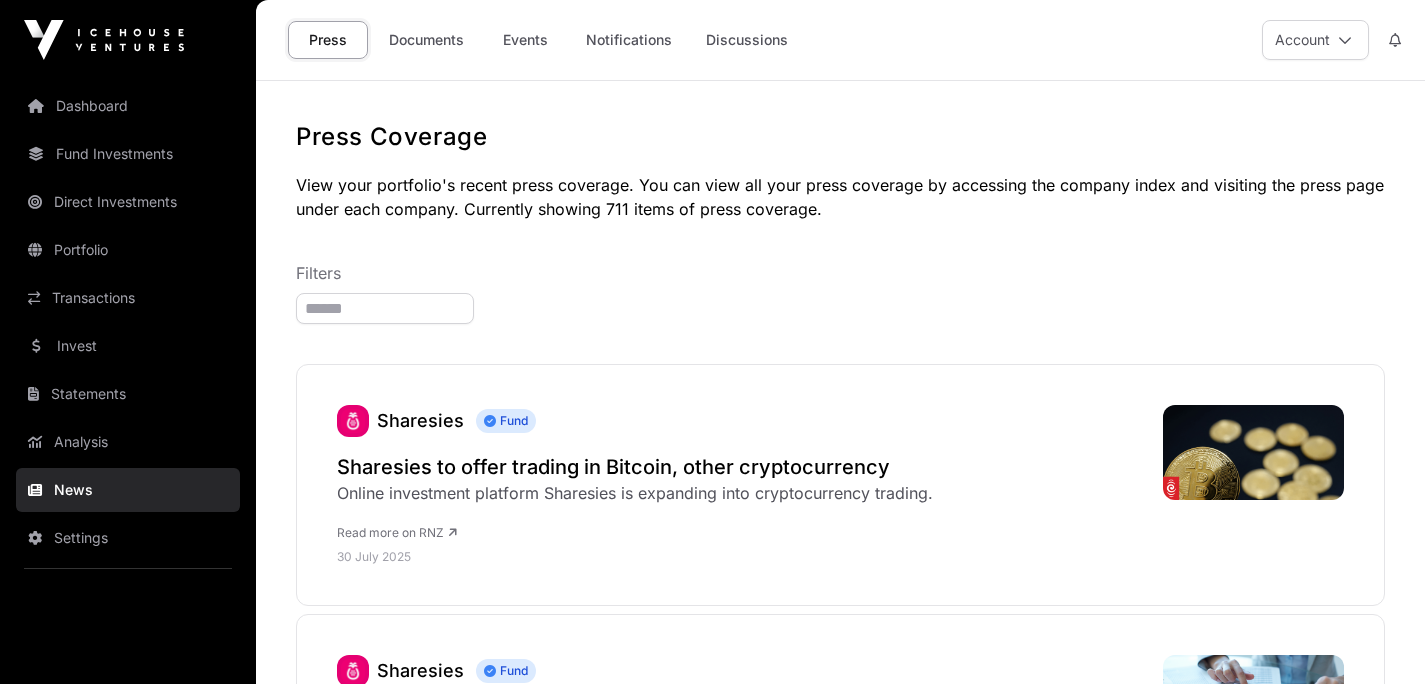 scroll, scrollTop: 0, scrollLeft: 0, axis: both 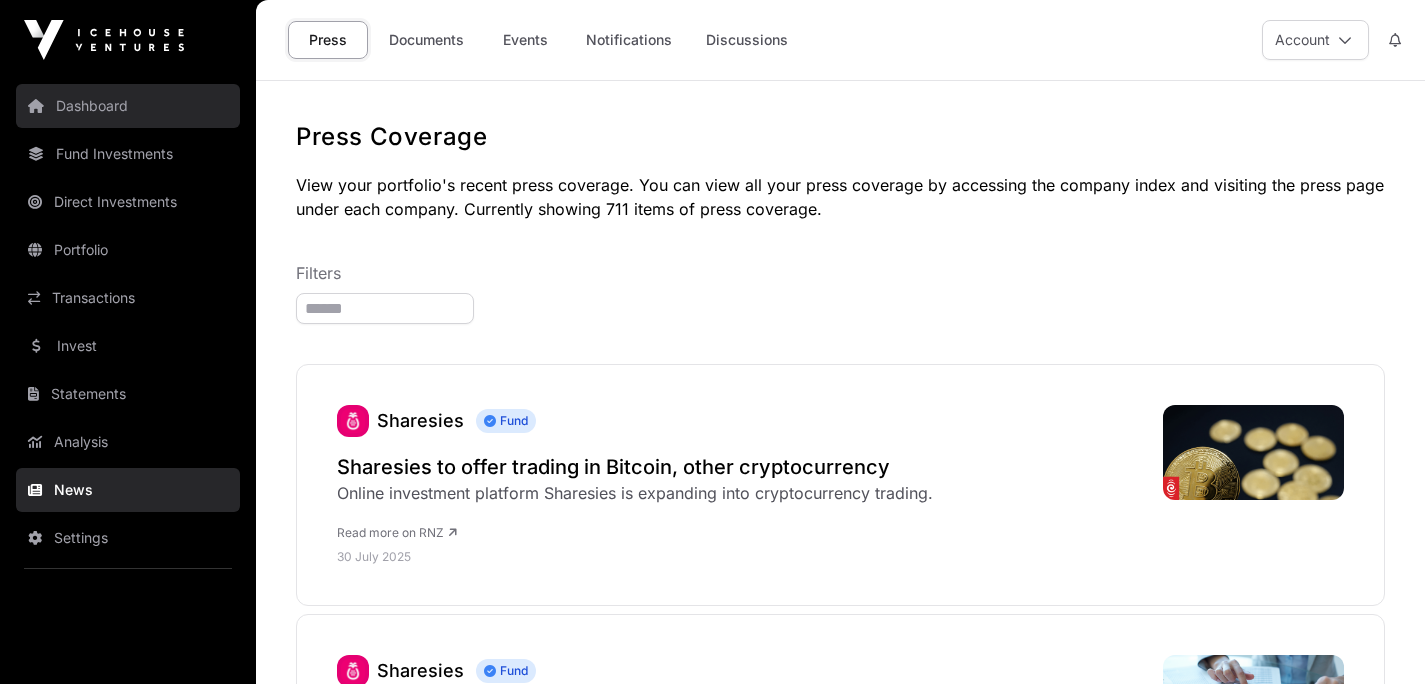 click on "Dashboard" 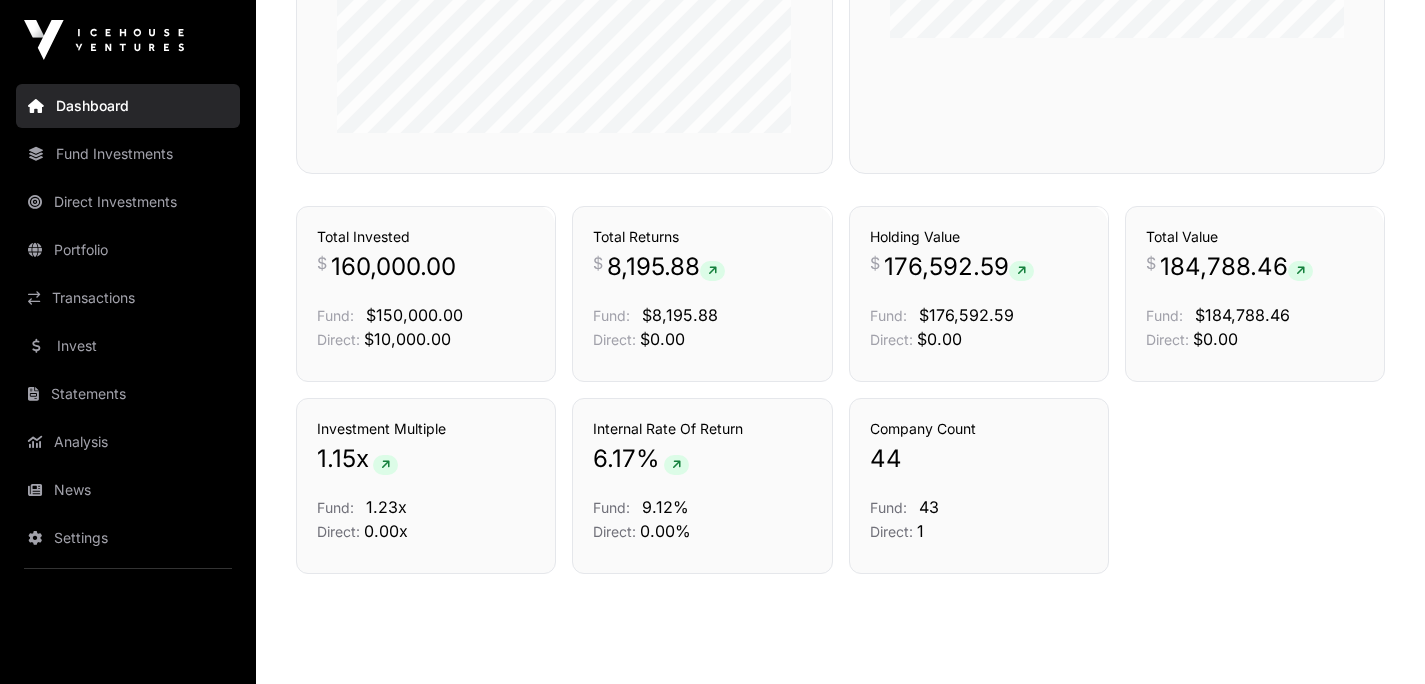 scroll, scrollTop: 1034, scrollLeft: 0, axis: vertical 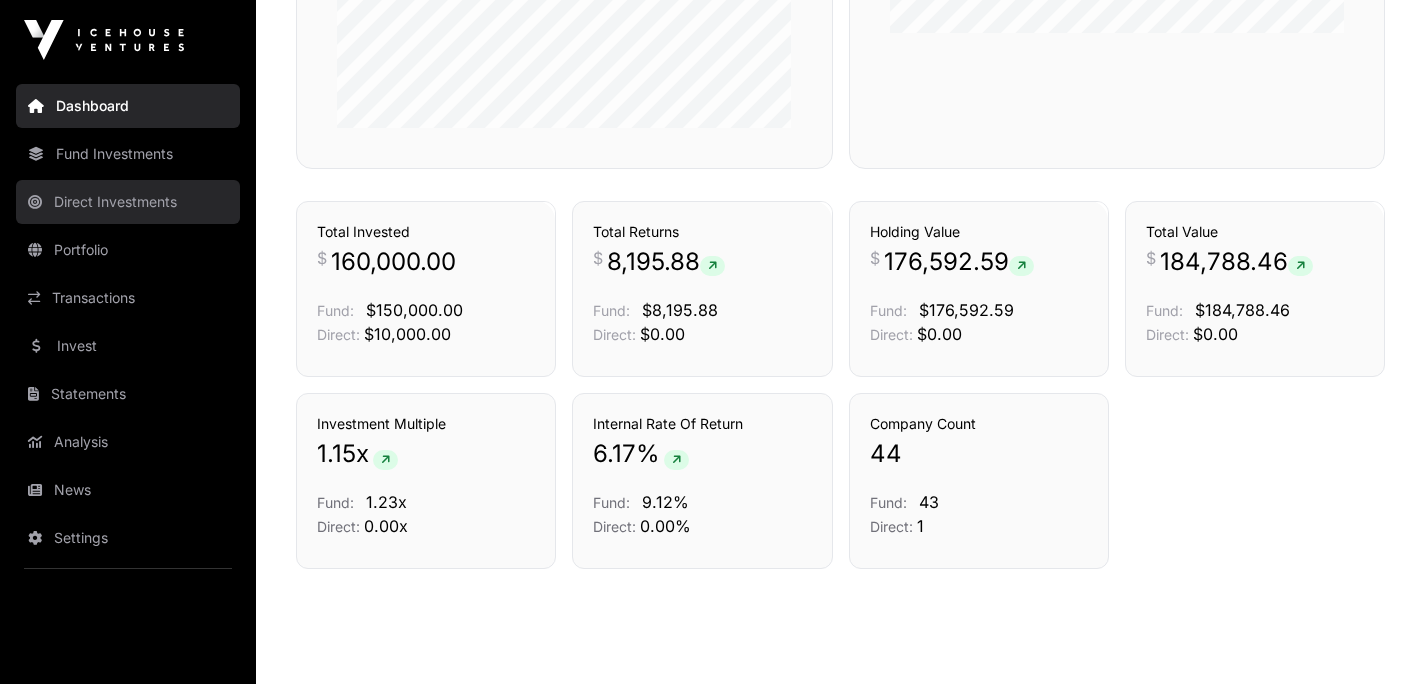 click on "Direct Investments" 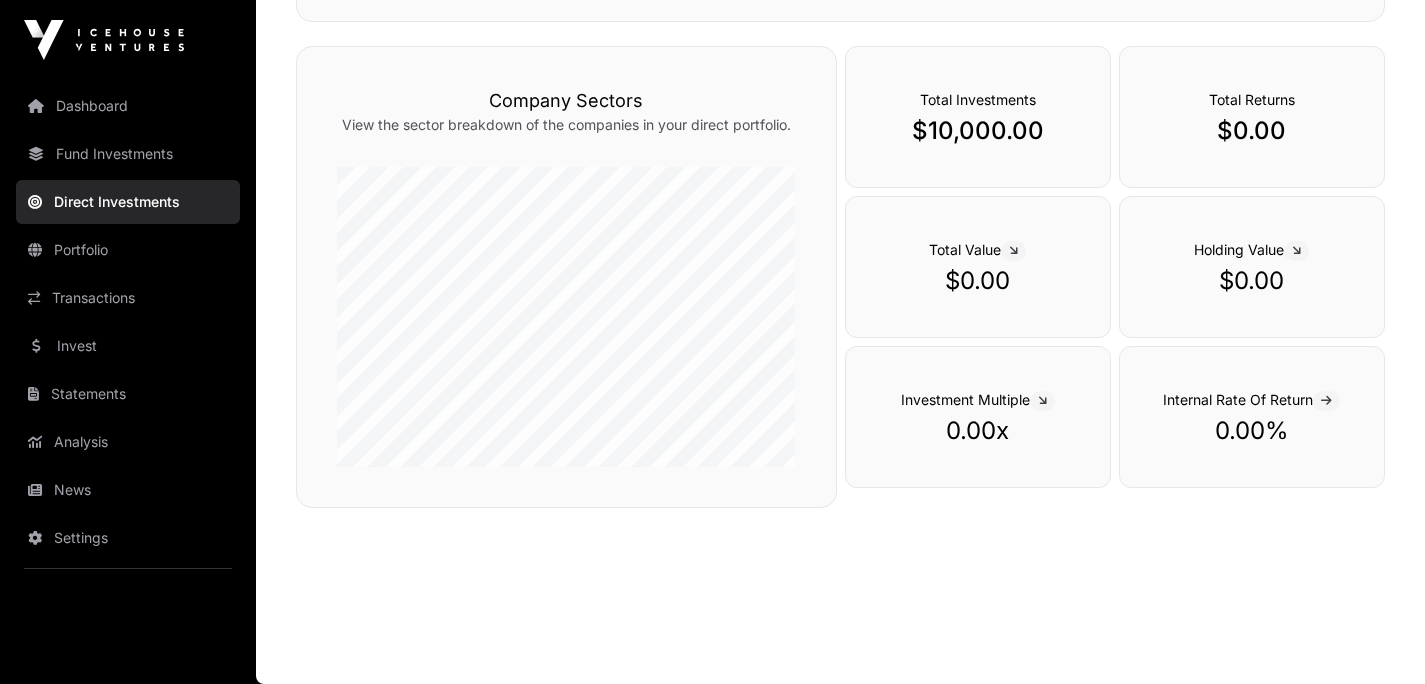 scroll, scrollTop: 0, scrollLeft: 0, axis: both 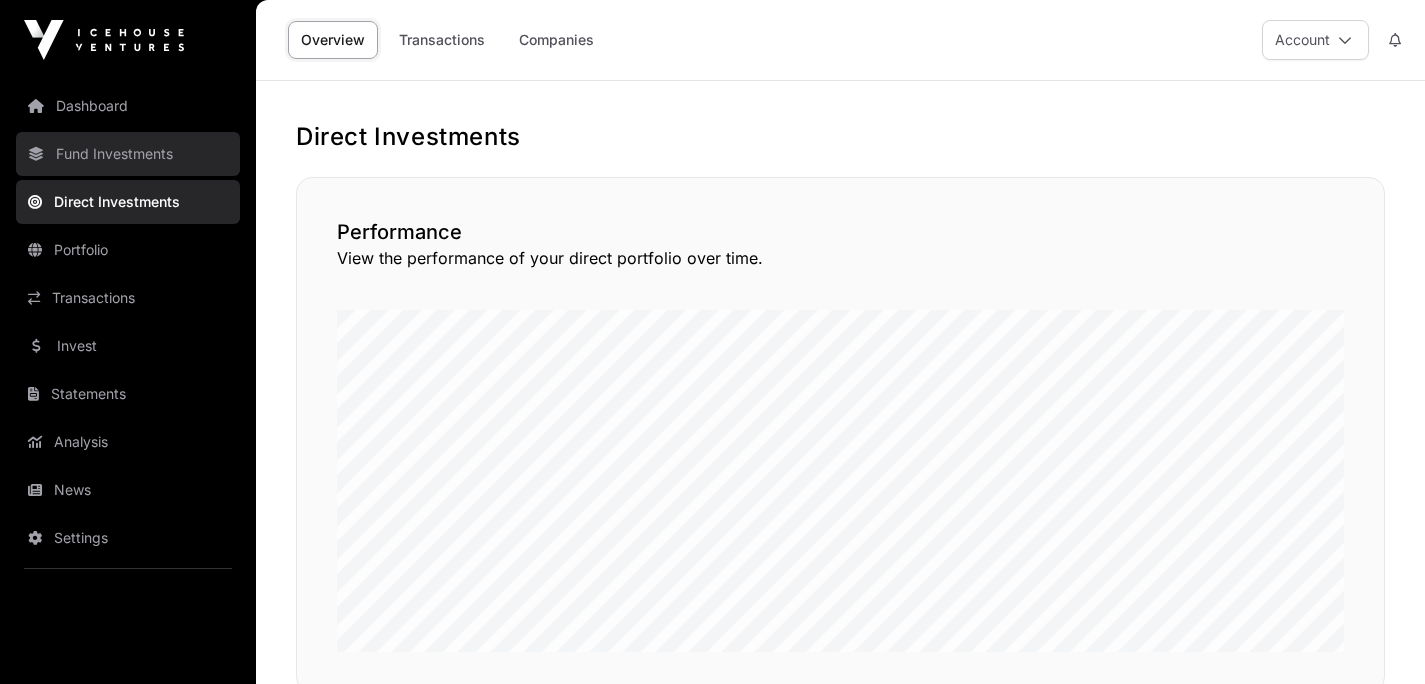 click on "Fund Investments" 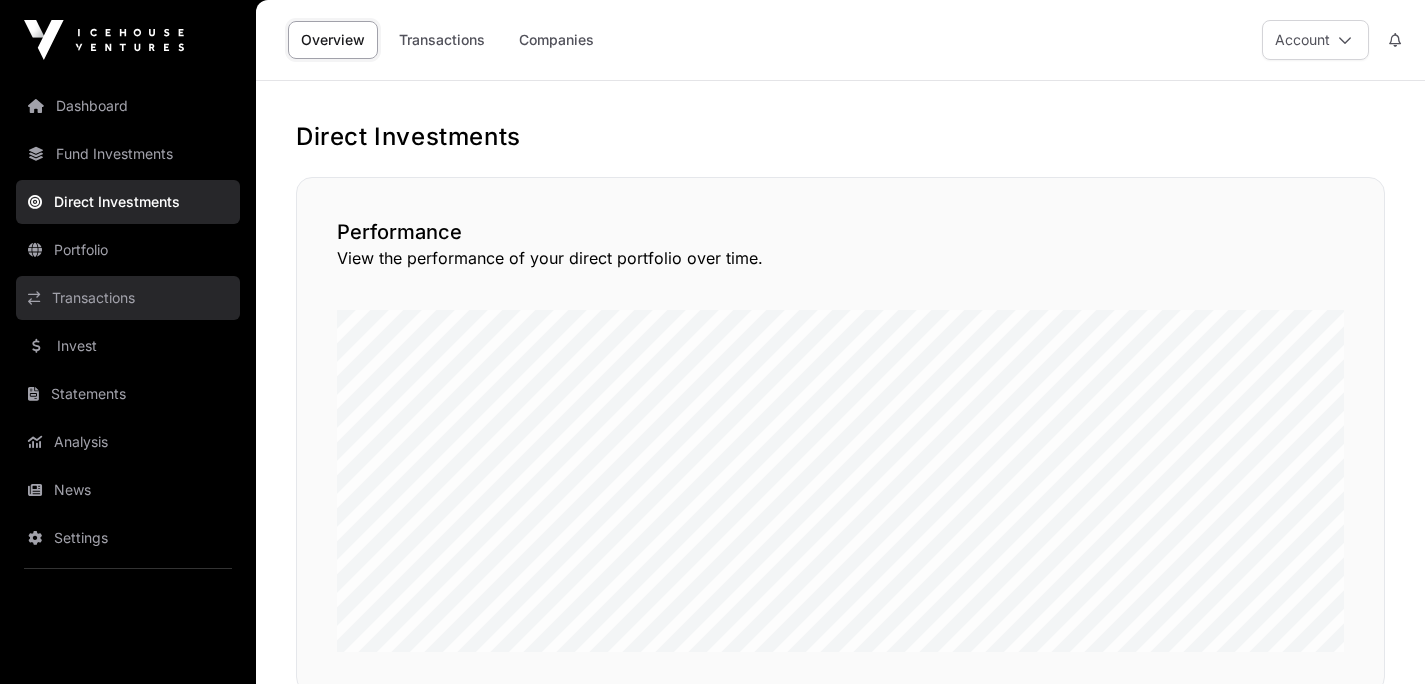click on "Transactions" 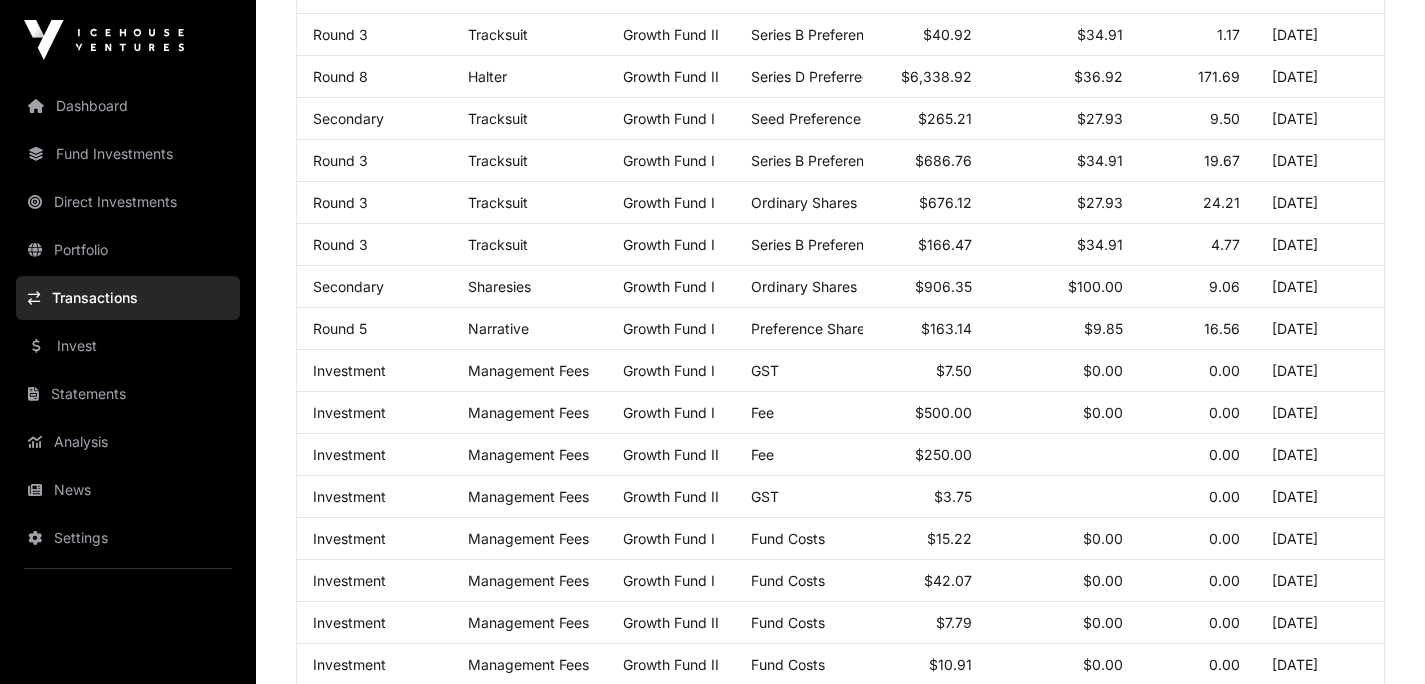 scroll, scrollTop: 0, scrollLeft: 0, axis: both 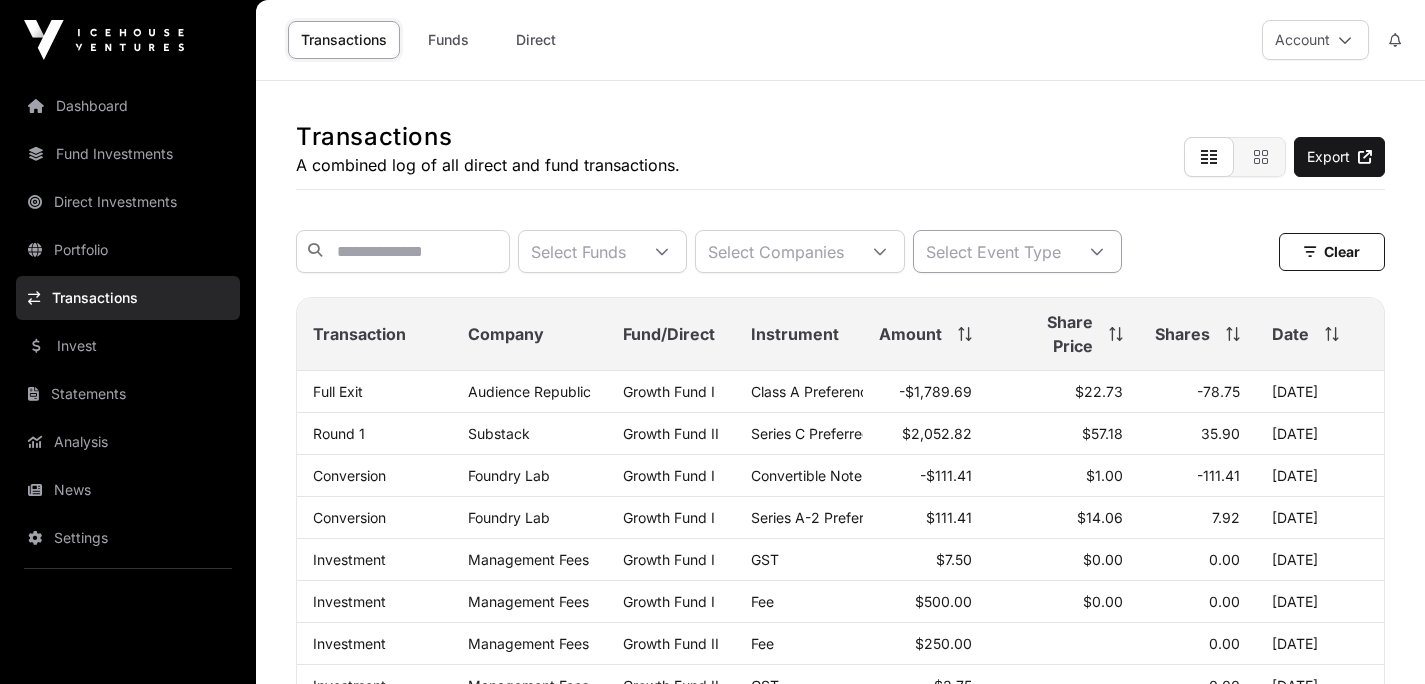 click on "Select Event Type" 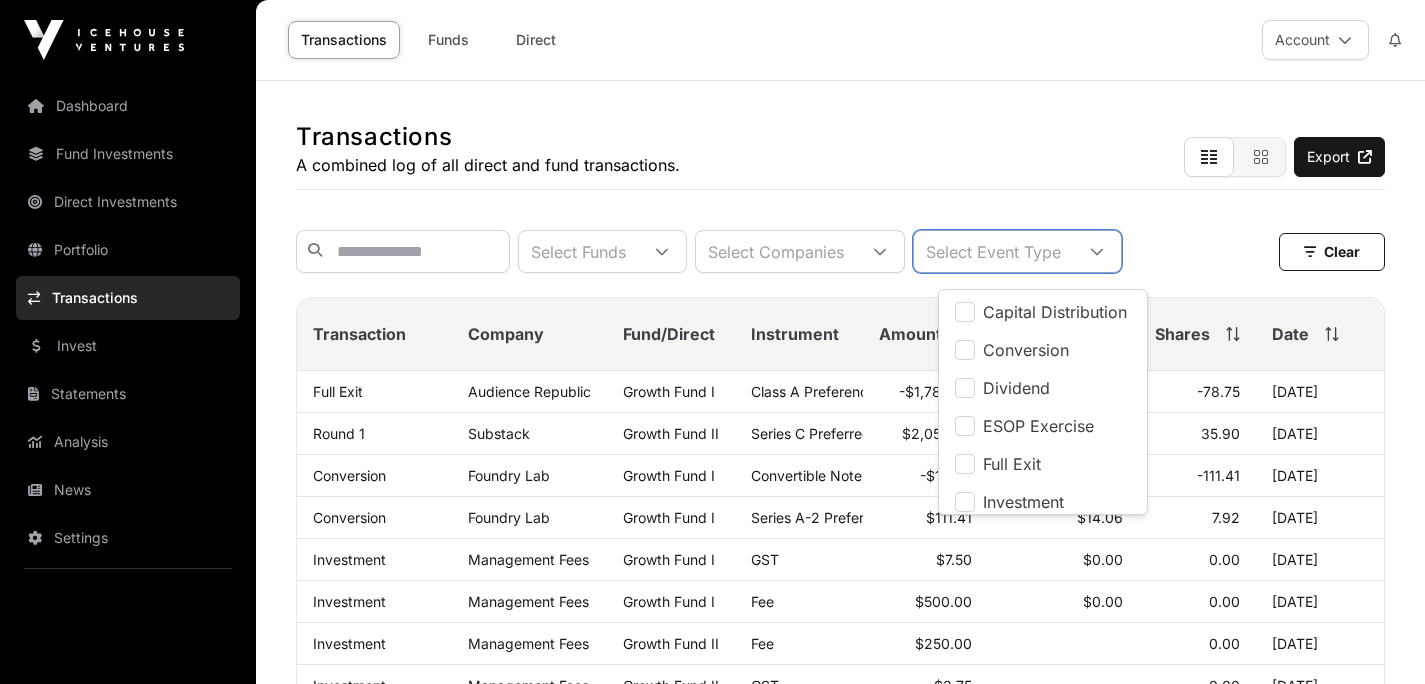 scroll, scrollTop: 20, scrollLeft: 13, axis: both 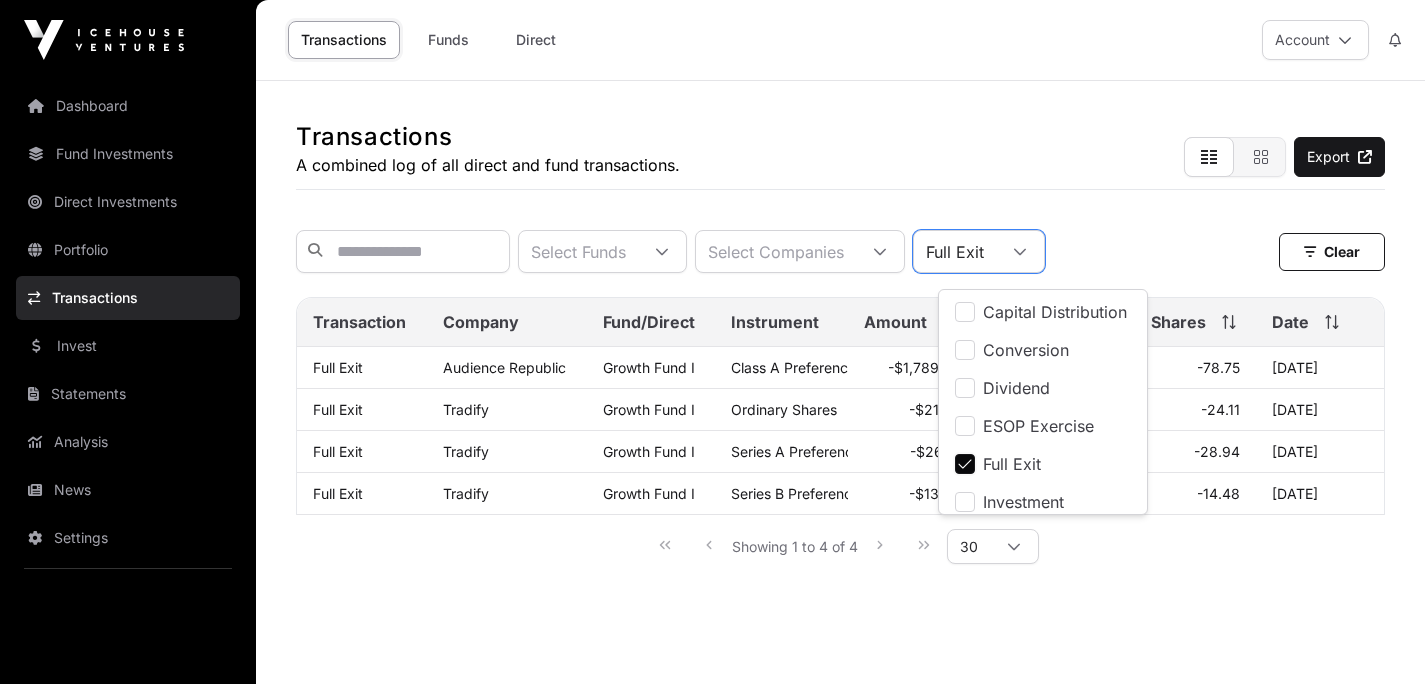 click on "Transactions  A combined log of all direct and fund transactions.  Export  Select Funds Select Companies Full Exit  Clear   Clear   Filters  Transaction Company Fund/Direct Instrument Amount Share Price Shares Date Full Exit Audience Republic Growth Fund I Class A Preference Shares -$1,789.69 $22.73 -78.75 06 Aug 2025 Full Exit Tradify Growth Fund I Ordinary Shares -$21.80 $0.90 -24.11 13 Mar 2025 Full Exit Tradify Growth Fund I Series A Preference Shares -$26.16 $0.90 -28.94 13 Mar 2025 Full Exit Tradify Growth Fund I Series B Preference Shares -$13.09 $0.90 -14.48 13 Mar 2025 Showing 1 to 4 of 4 30 Select Funds Select Companies Full Exit  Clear   Clear   Filters  Name Amount Share Price Date Audience Republic Growth Fund I -$1,789.69  Instrument  Class A Preference Shares  Share Price  $22.73  Event  Full Exit  Date  06 Aug 2025 Tradify Growth Fund I -$21.80  Instrument  Ordinary Shares  Share Price  $0.90  Event  Full Exit  Date  13 Mar 2025 Tradify Growth Fund I -$26.16  Instrument   Share Price  $0.90" 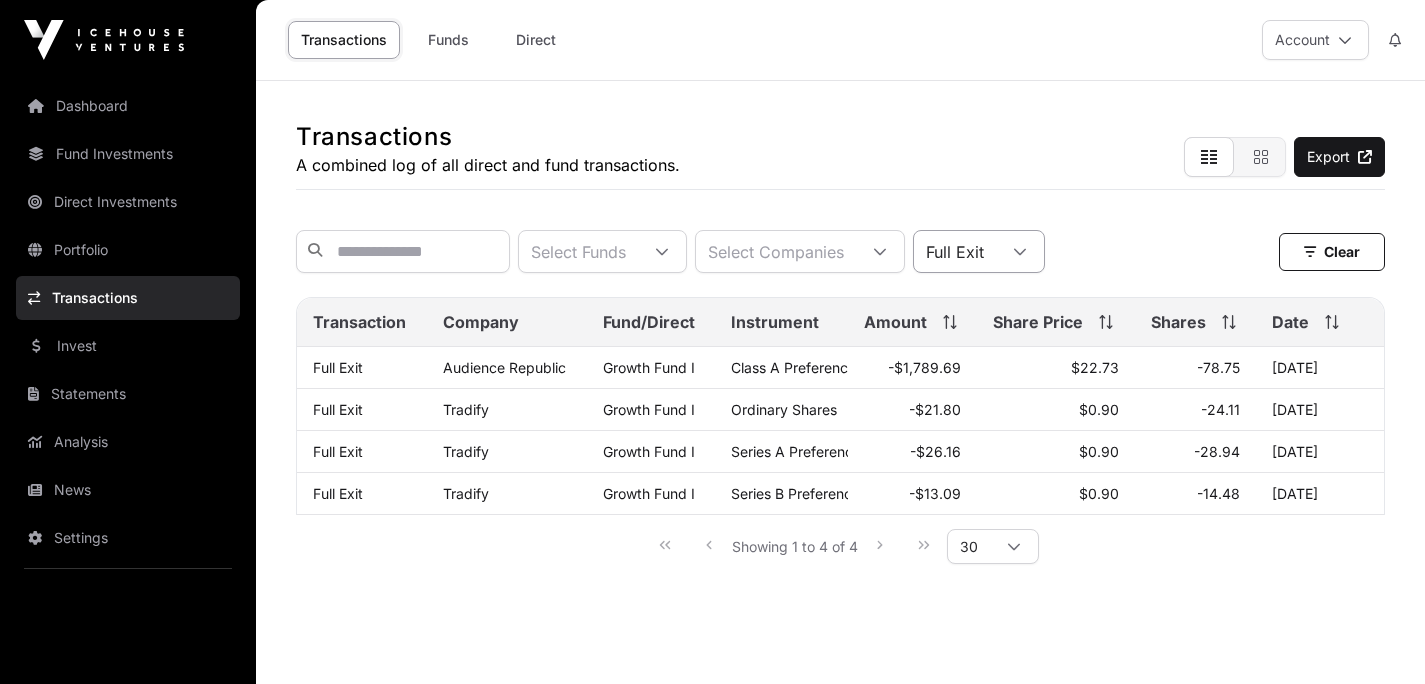click 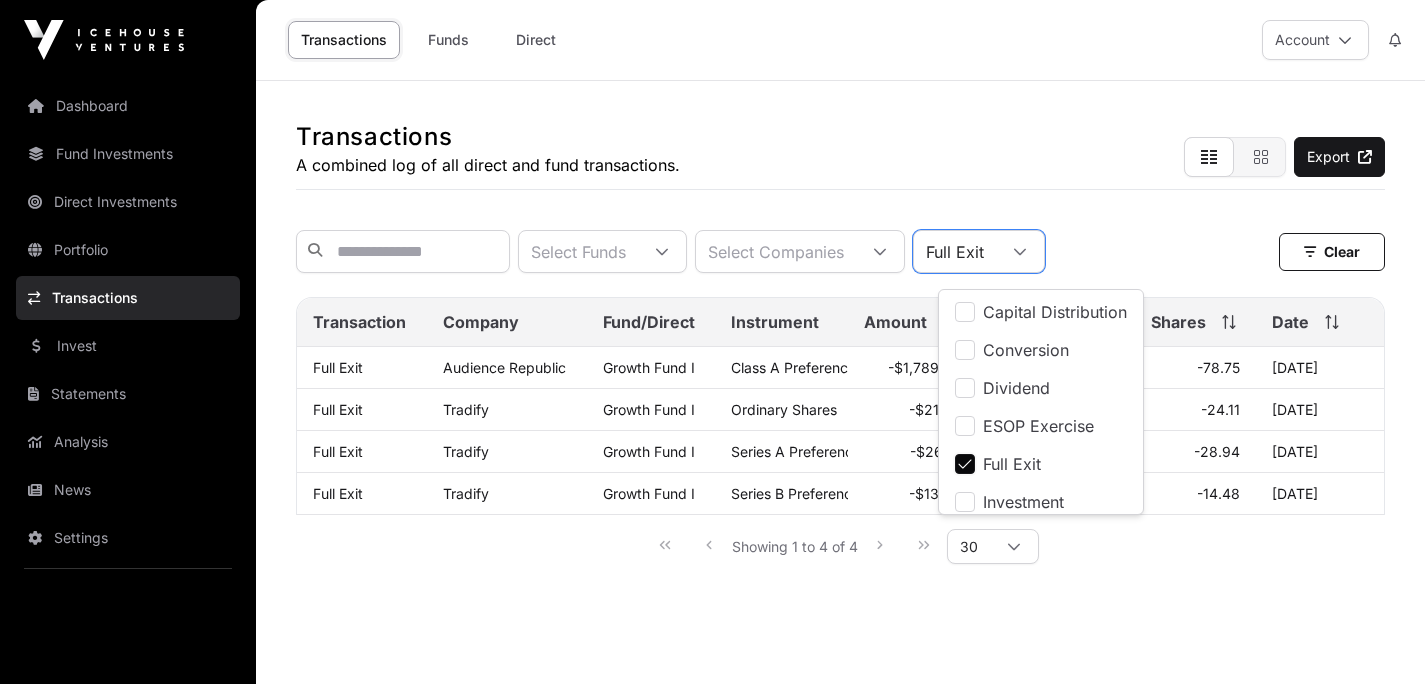 scroll, scrollTop: 6, scrollLeft: 0, axis: vertical 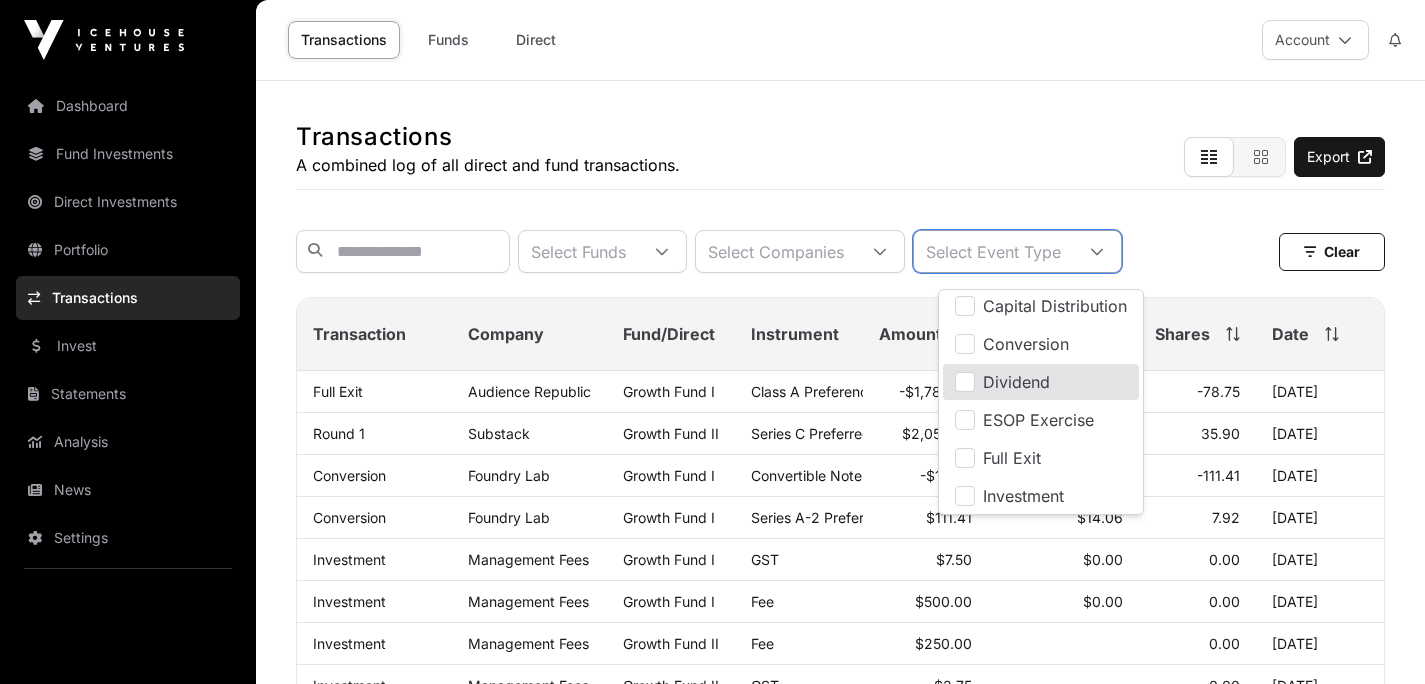 click on "Select Event Type" 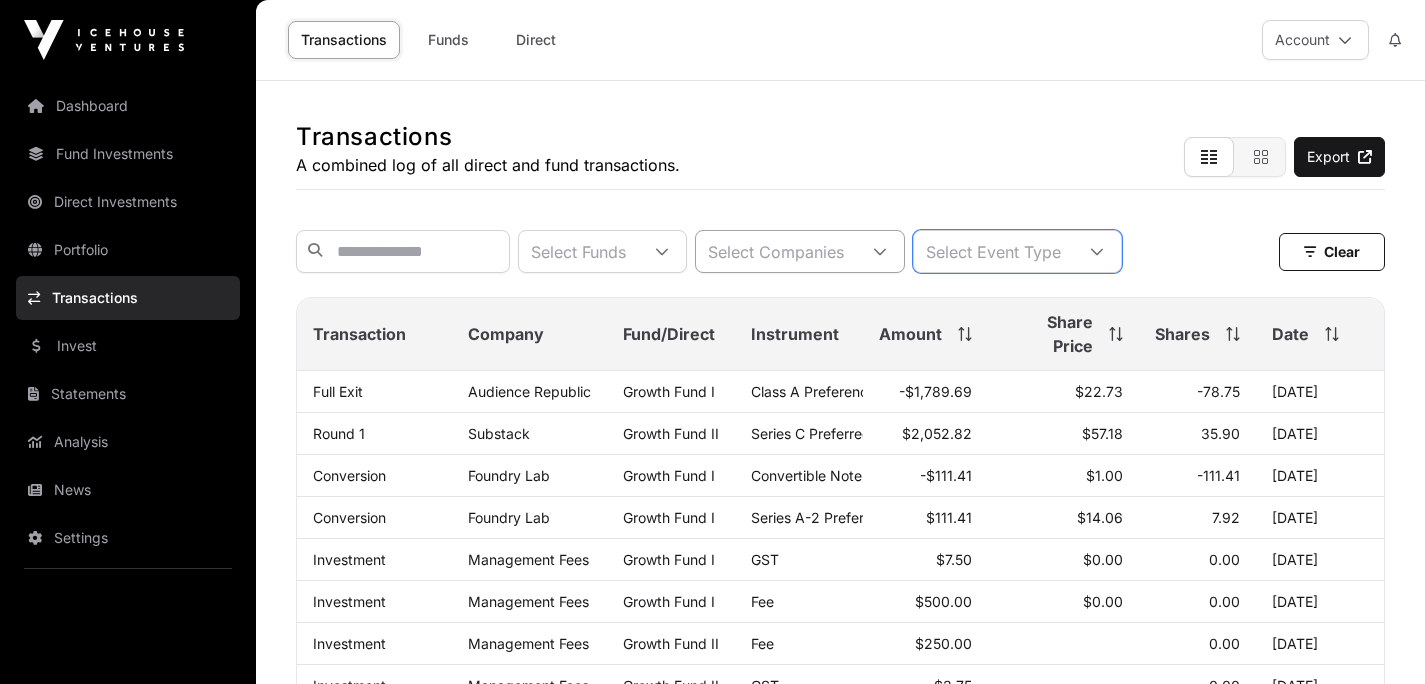 click 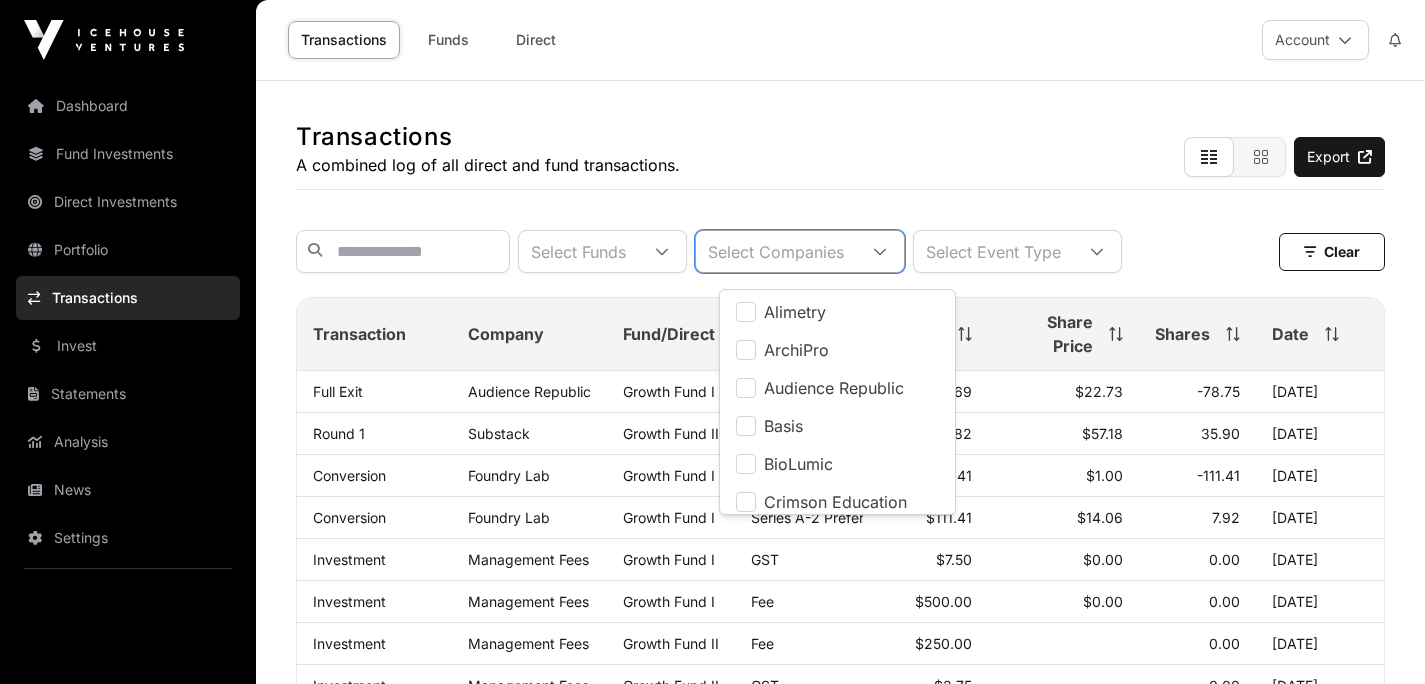 scroll, scrollTop: 20, scrollLeft: 13, axis: both 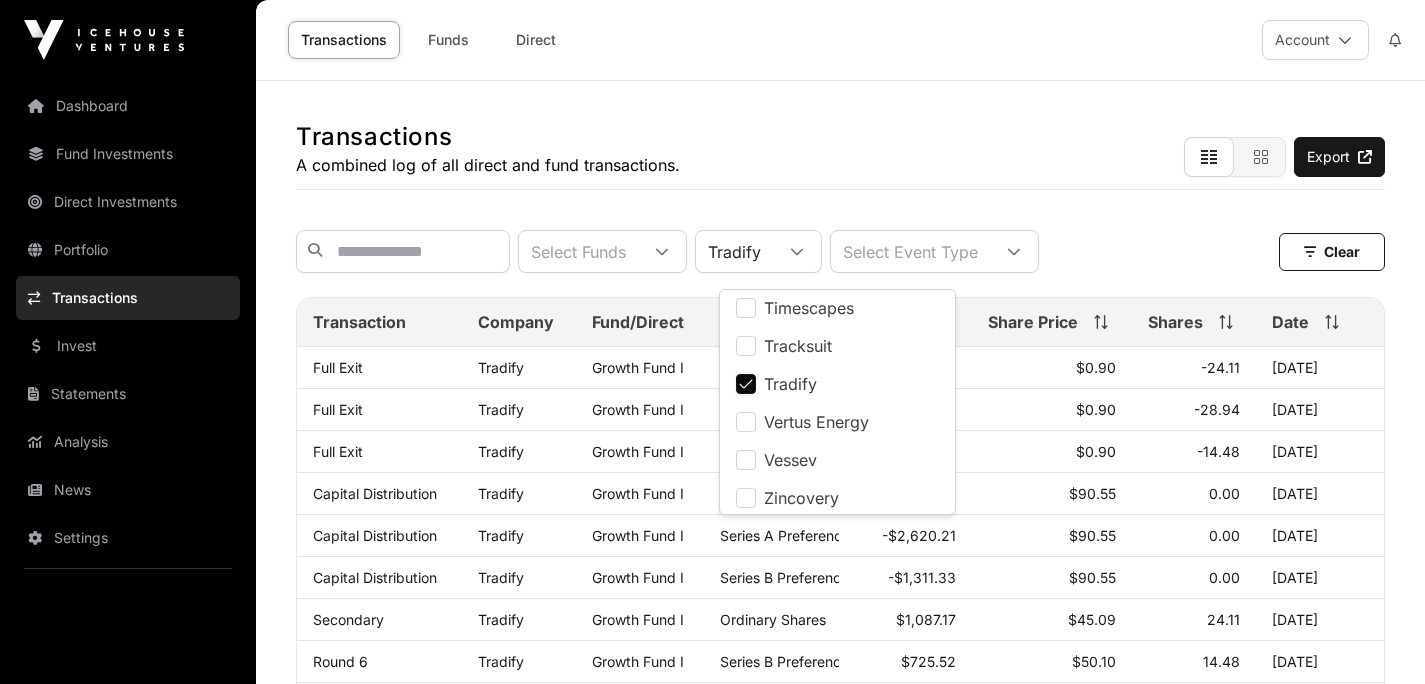 click on "Transactions  A combined log of all direct and fund transactions.  Export" 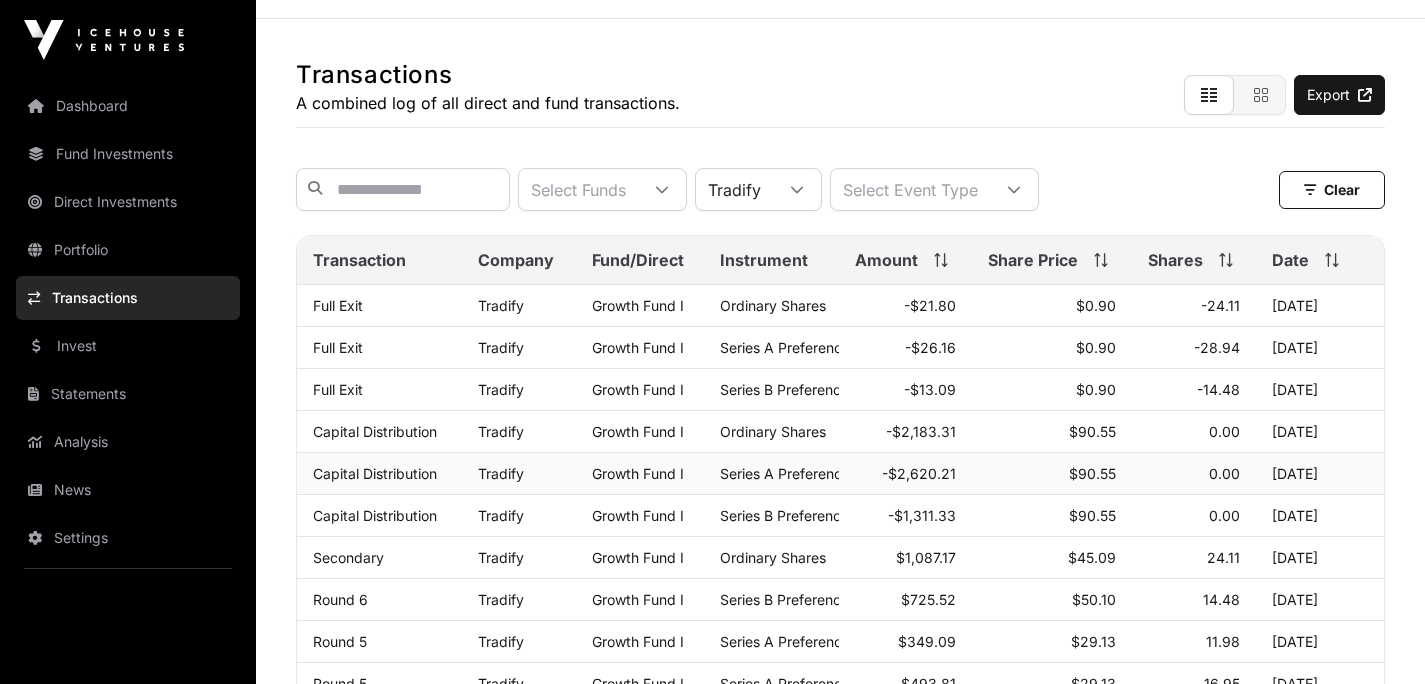 scroll, scrollTop: 67, scrollLeft: 0, axis: vertical 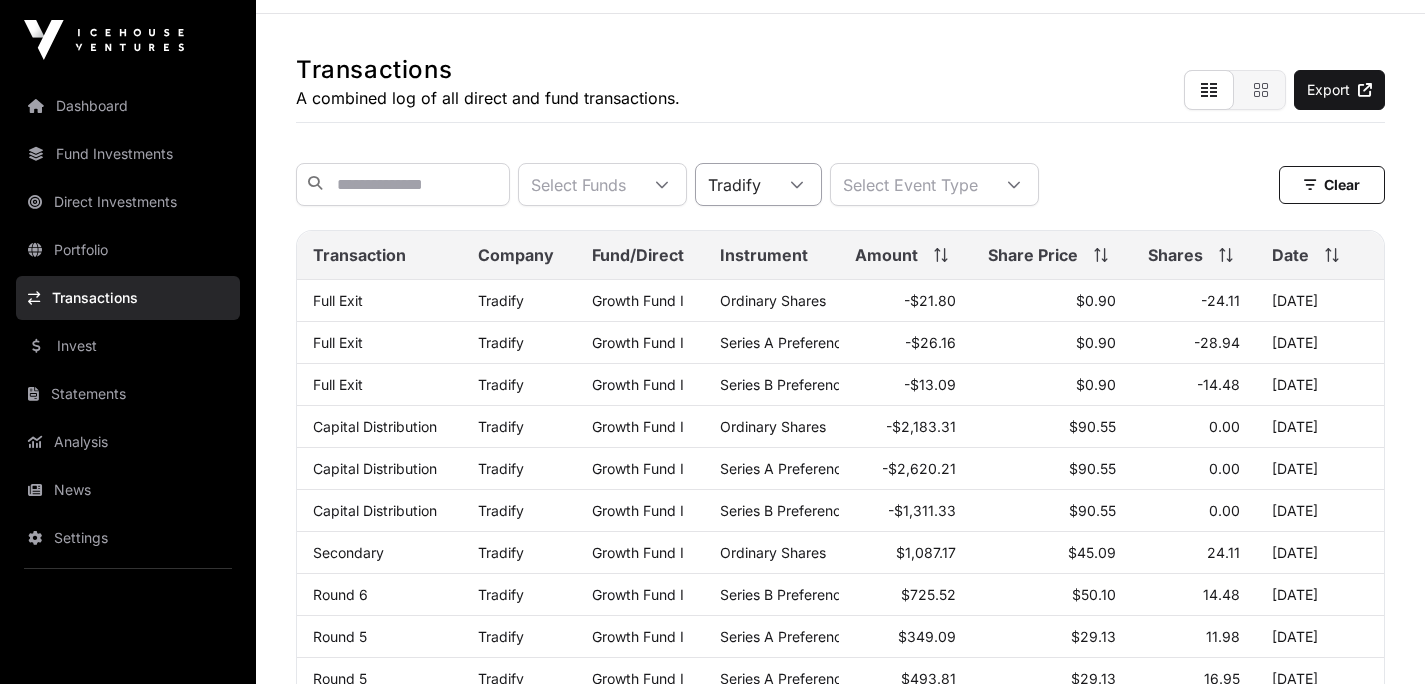 click 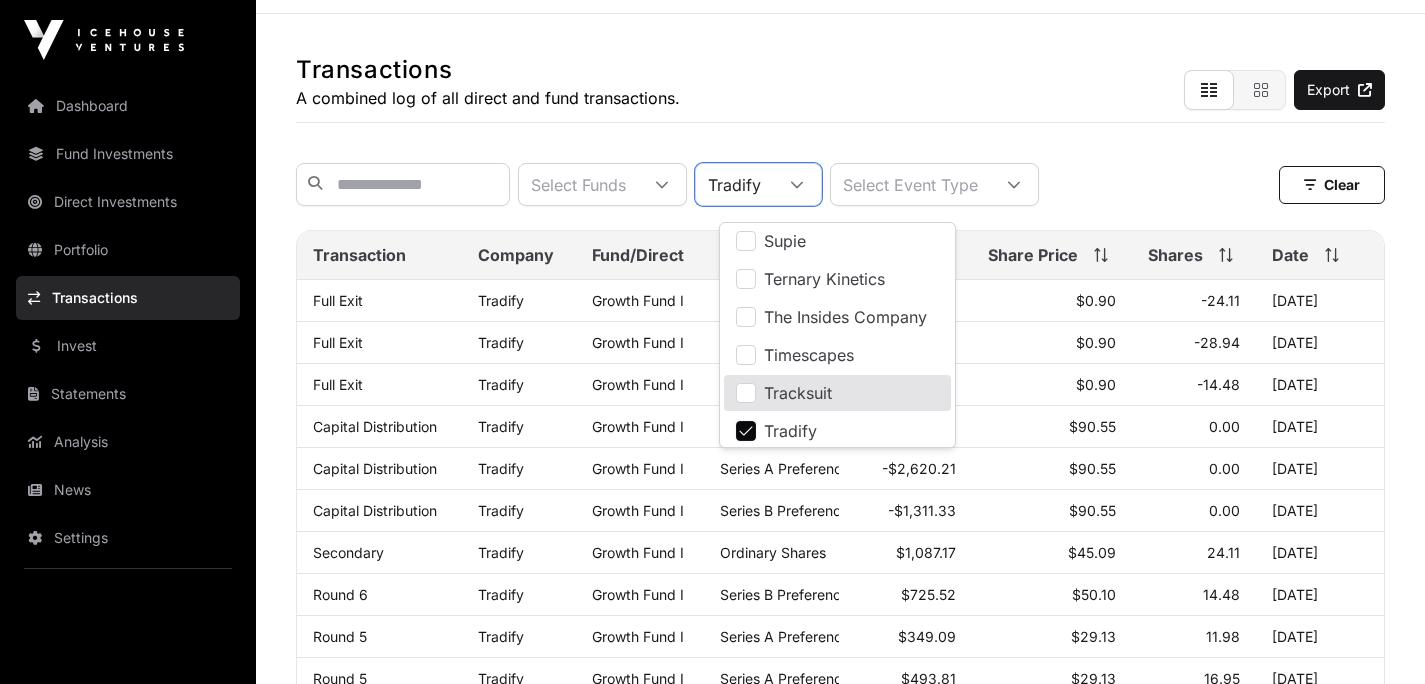 scroll, scrollTop: 1336, scrollLeft: 0, axis: vertical 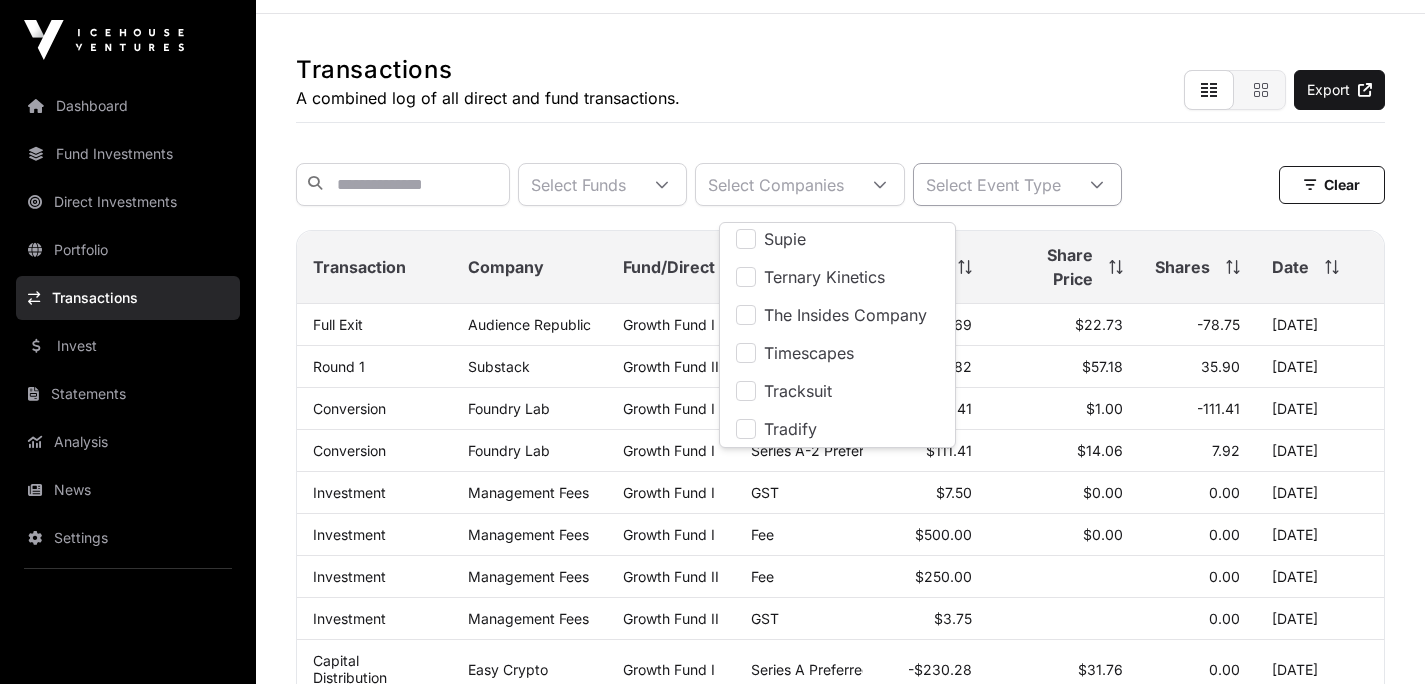 click on "Select Event Type" 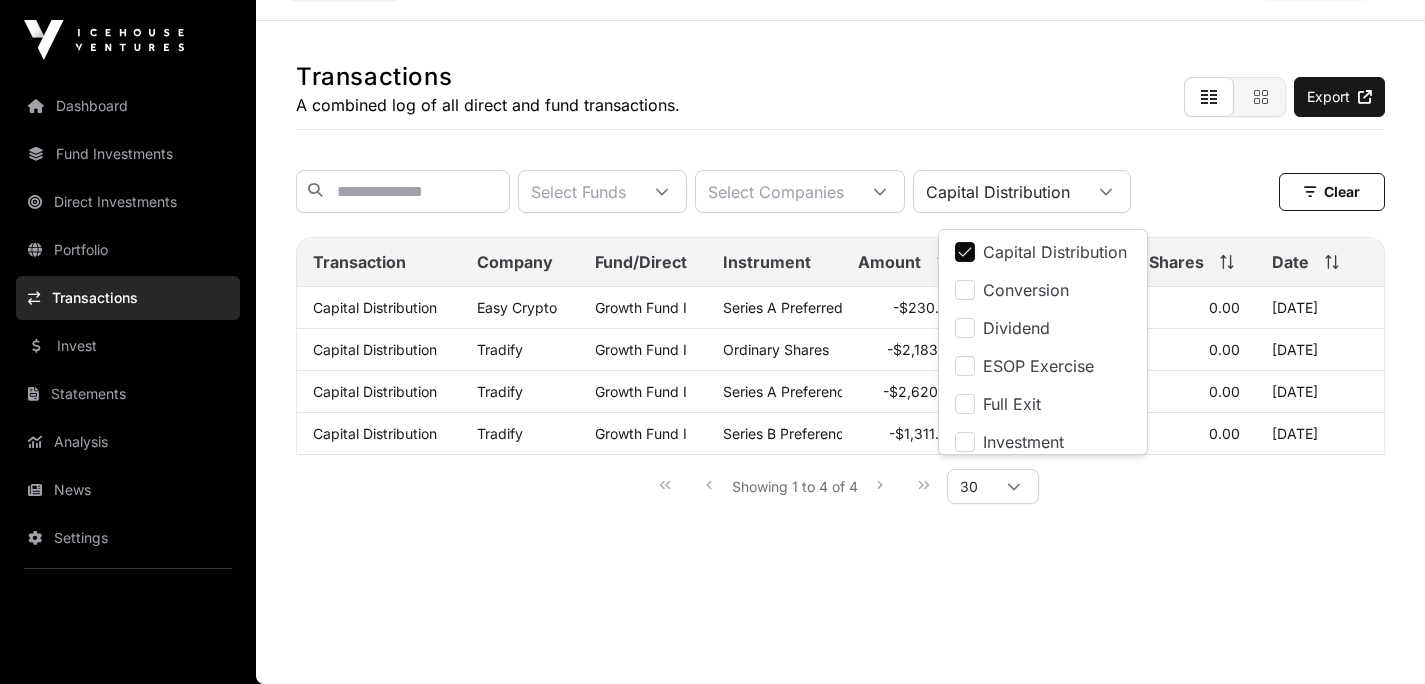 click on "Transactions  A combined log of all direct and fund transactions.  Export  Select Funds Select Companies Capital Distribution  Clear   Clear   Filters  Transaction Company Fund/Direct Instrument Amount Share Price Shares Date Capital Distribution Easy Crypto Growth Fund I Series A Preferred Share -$230.28 $31.76 0.00 27 Jun 2025 Capital Distribution Tradify Growth Fund I Ordinary Shares -$2,183.31 $90.55 0.00 01 Nov 2024 Capital Distribution Tradify Growth Fund I Series A Preference Shares -$2,620.21 $90.55 0.00 01 Nov 2024 Capital Distribution Tradify Growth Fund I Series B Preference Shares -$1,311.33 $90.55 0.00 01 Nov 2024 Showing 1 to 4 of 4 30 Select Funds Select Companies Capital Distribution  Clear   Clear   Filters  Name Amount Share Price Date Easy Crypto Growth Fund I -$230.28  Instrument  Series A Preferred Share  Share Price  $31.76  Event  Capital Distribution  Date  27 Jun 2025 Tradify Growth Fund I -$2,183.31  Instrument  Ordinary Shares  Share Price  $90.55  Event  Capital Distribution 30" 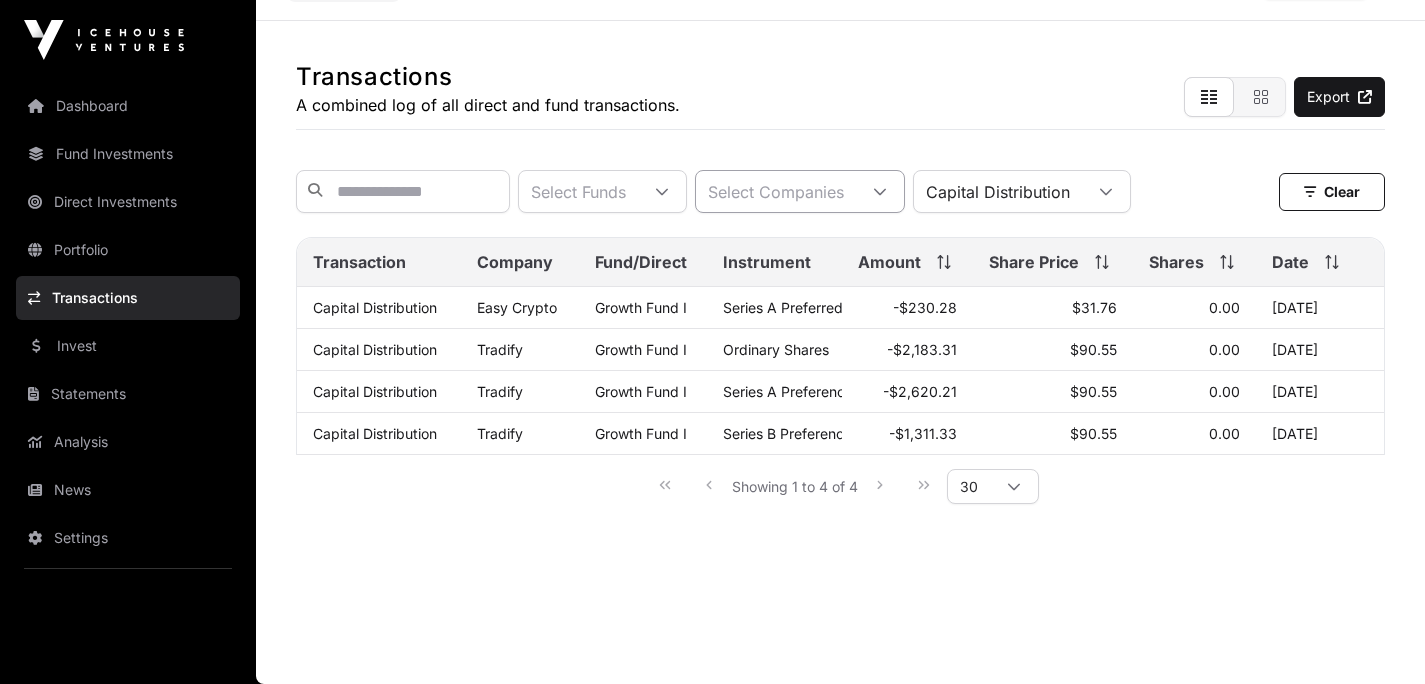 click 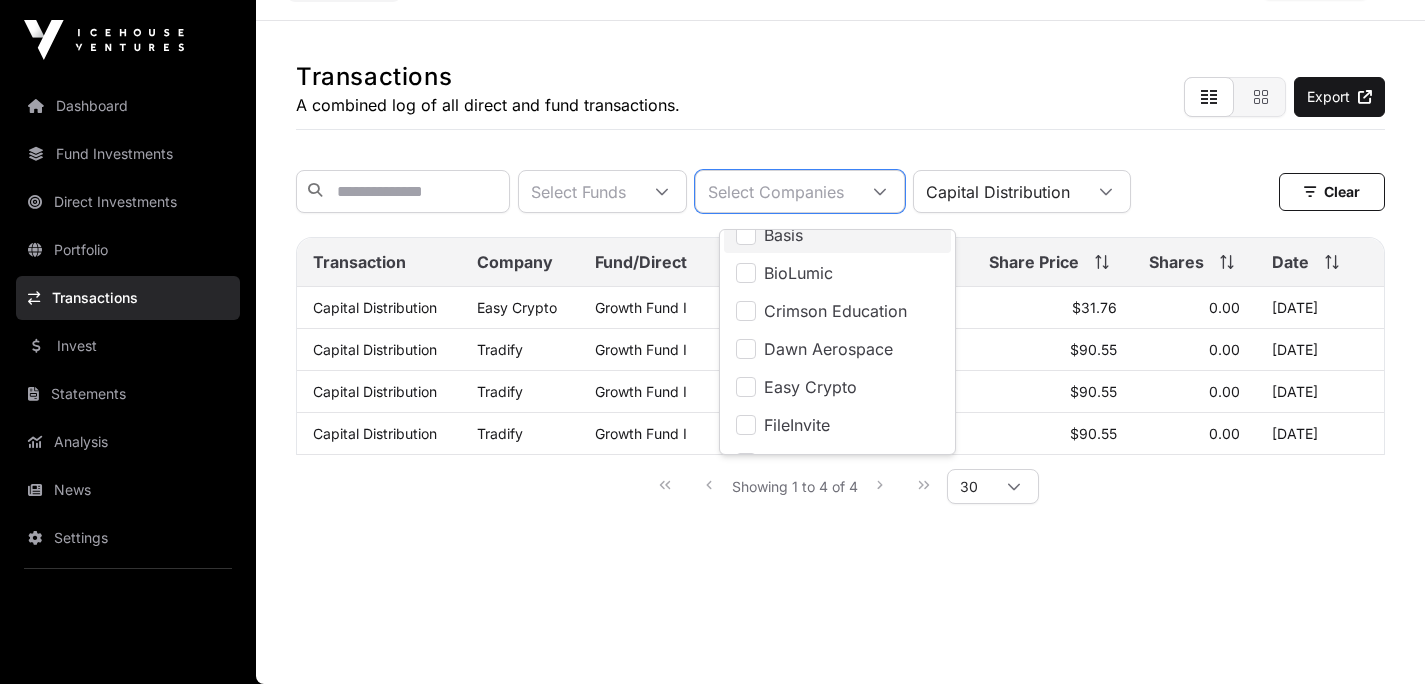 scroll, scrollTop: 132, scrollLeft: 0, axis: vertical 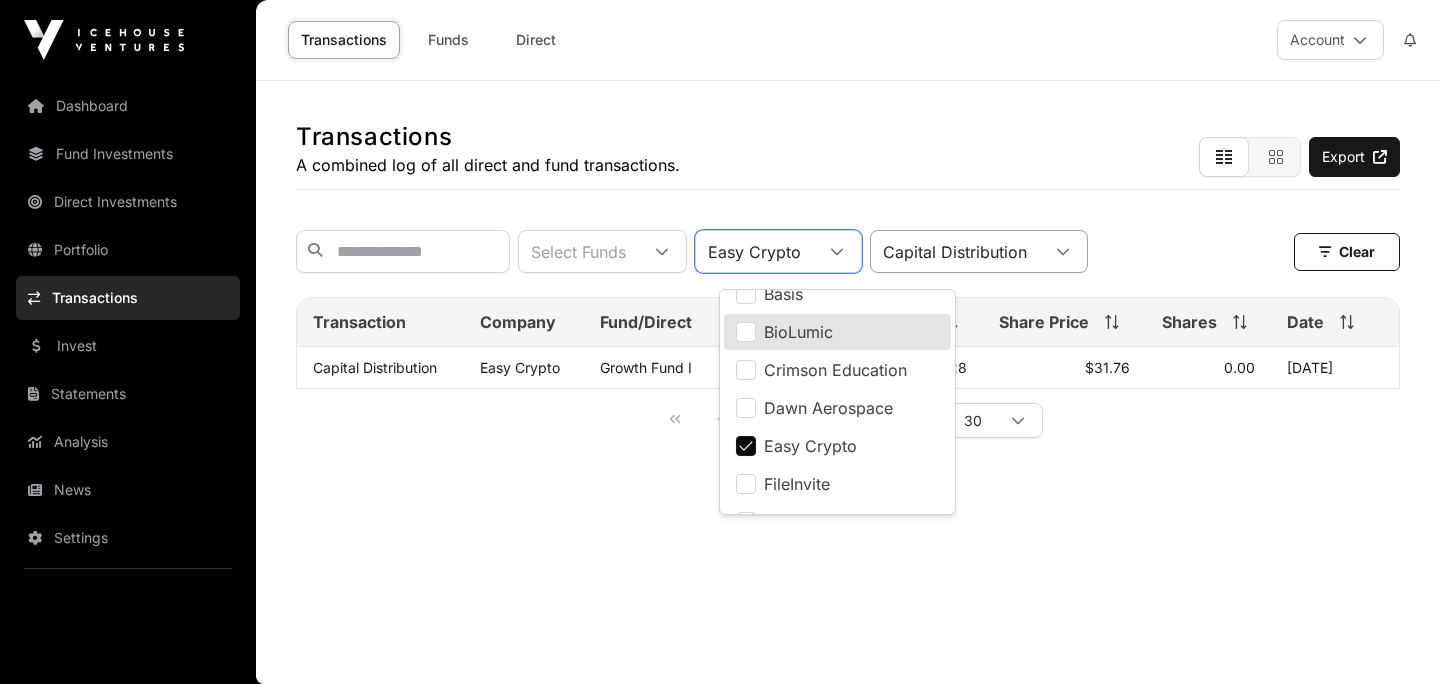 click 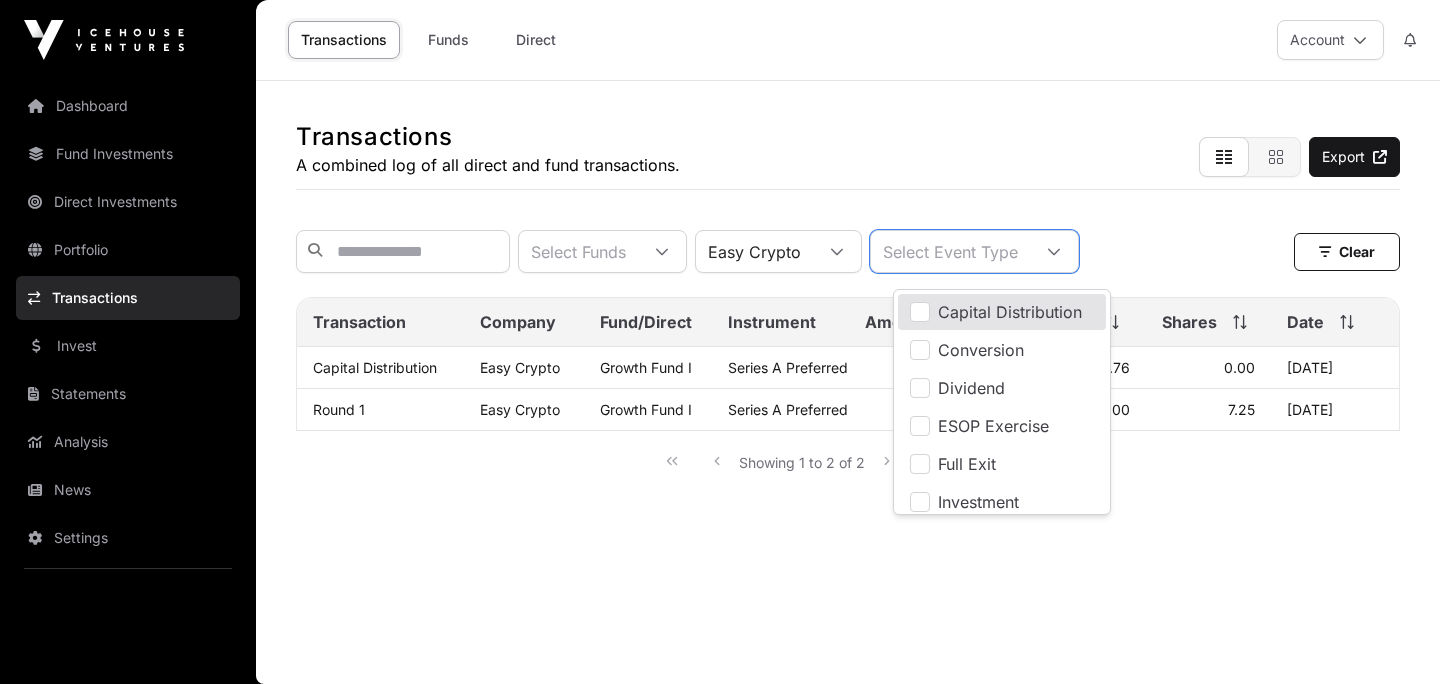 click on "Transactions  A combined log of all direct and fund transactions.  Export" 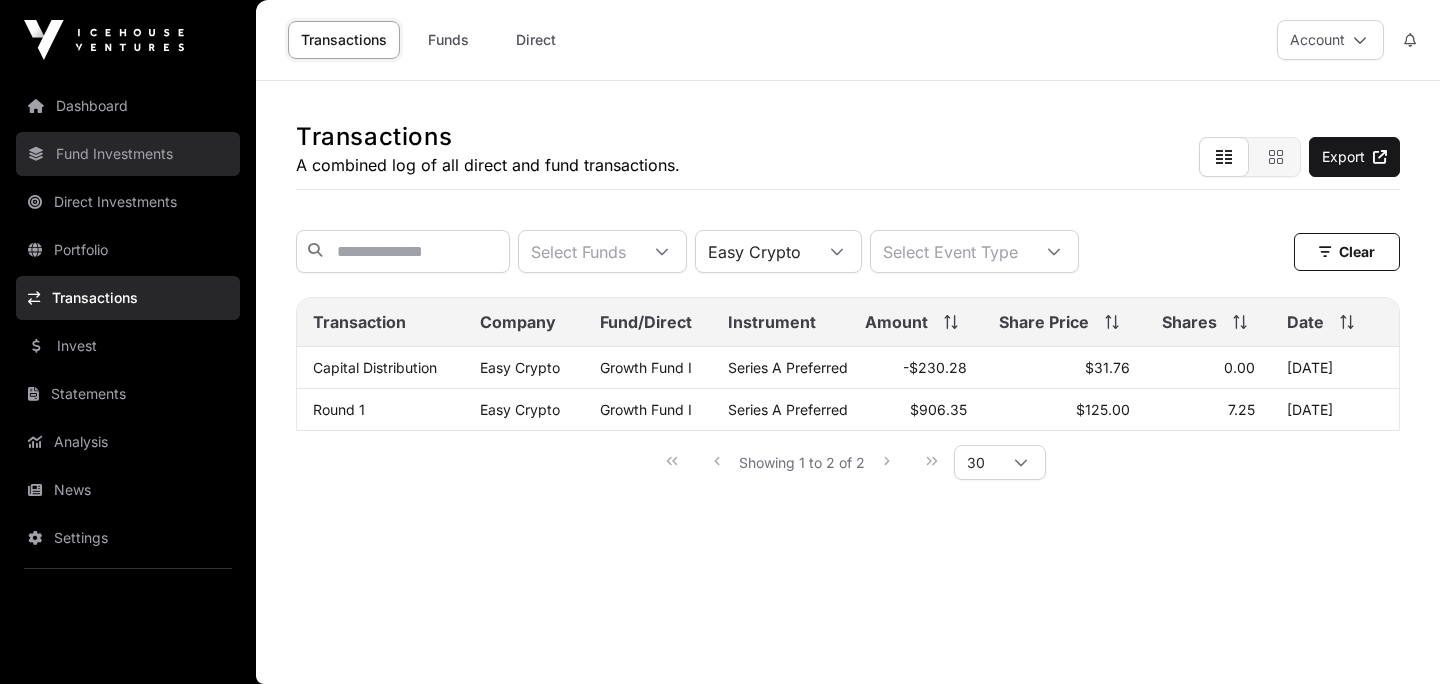 click on "Fund Investments" 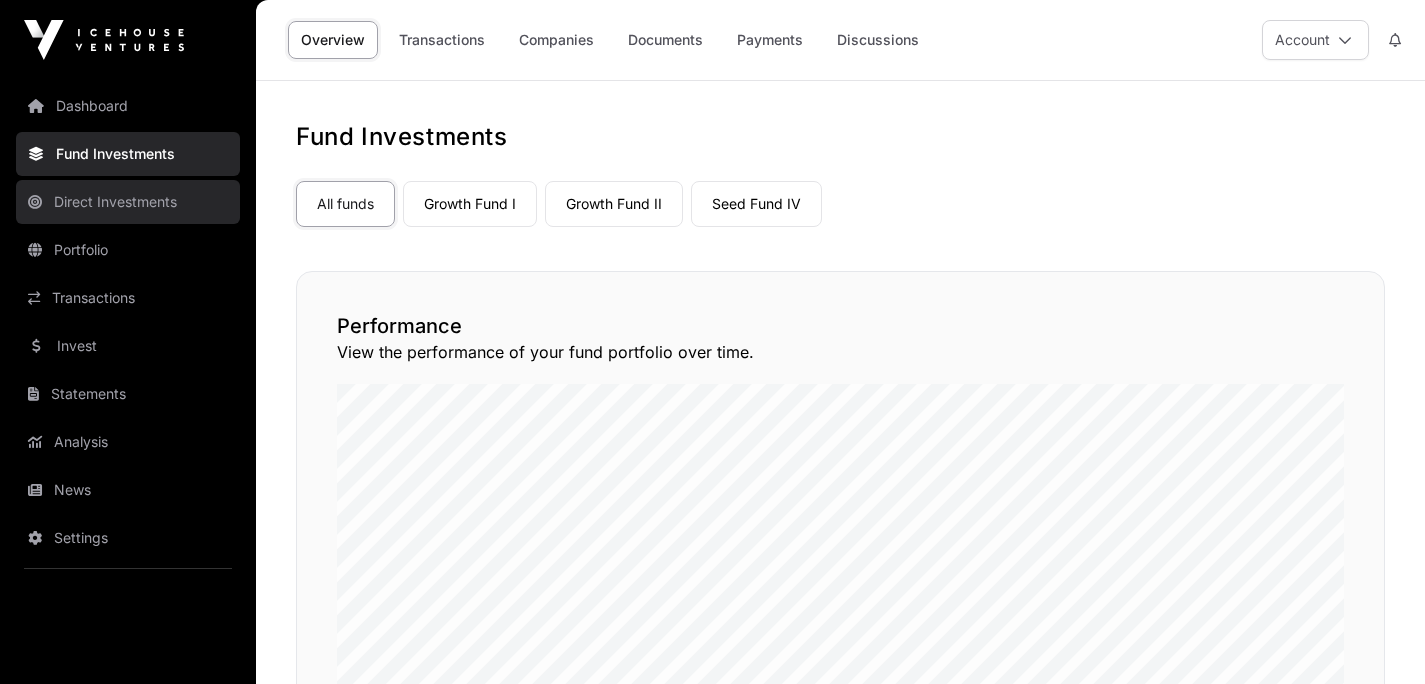 click on "Direct Investments" 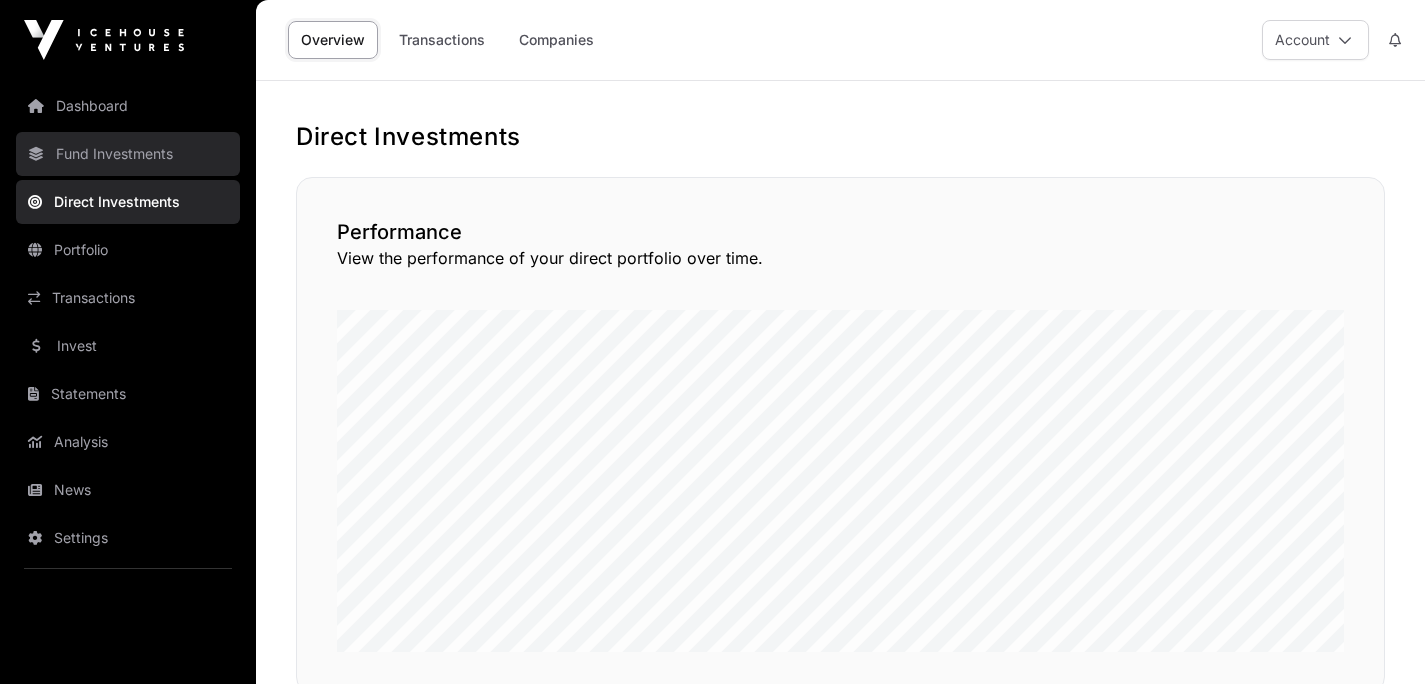 click on "Fund Investments" 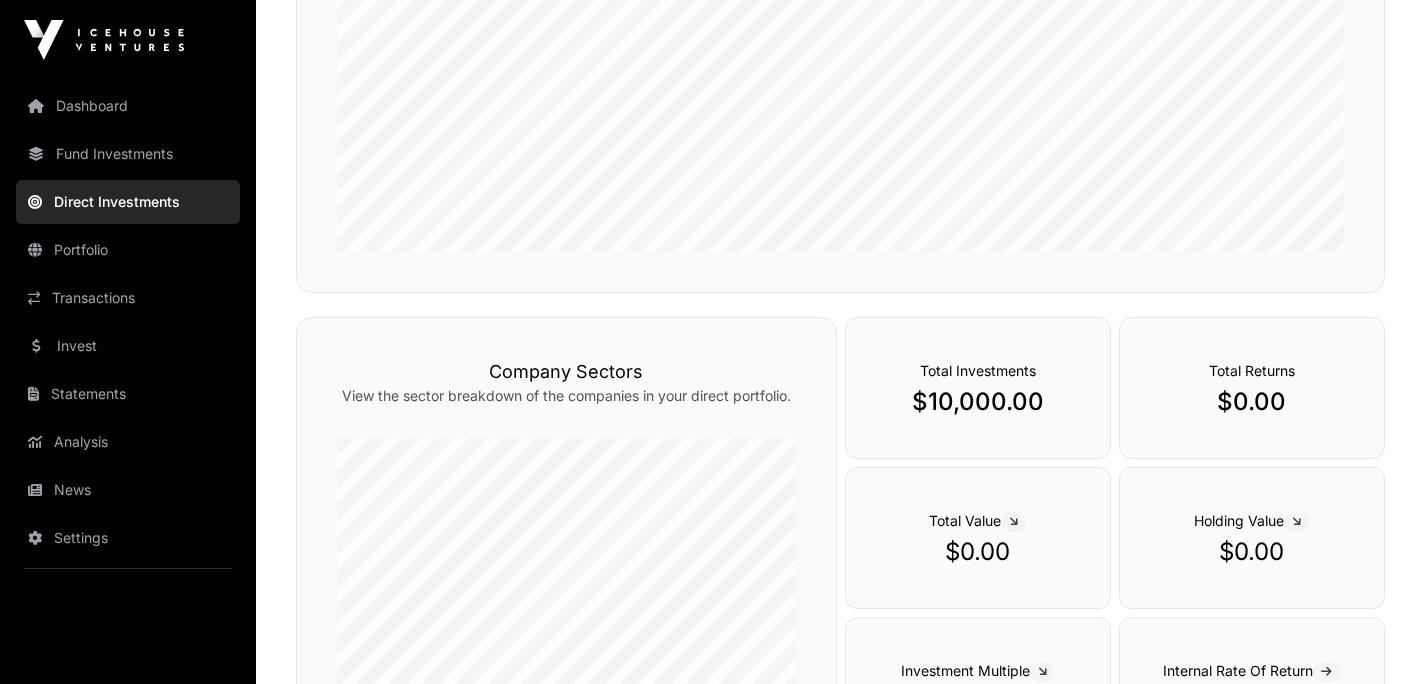 scroll, scrollTop: 0, scrollLeft: 0, axis: both 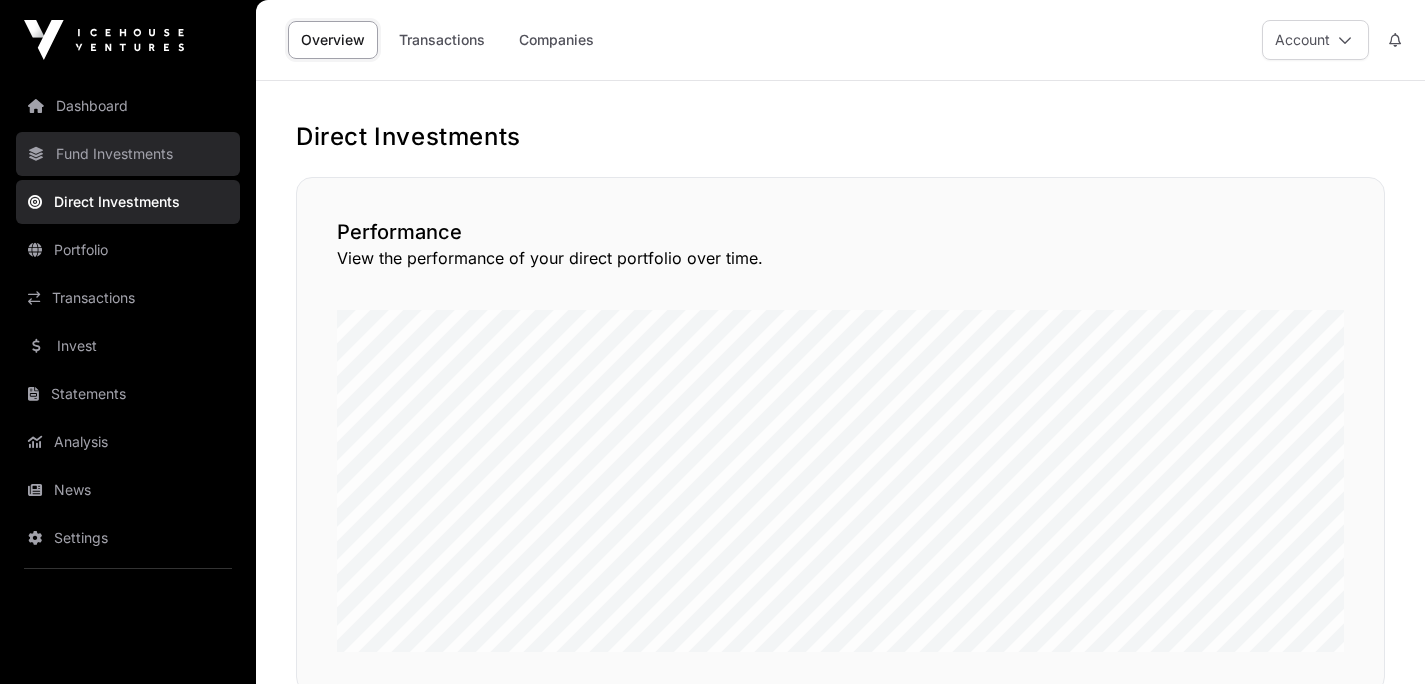click on "Fund Investments" 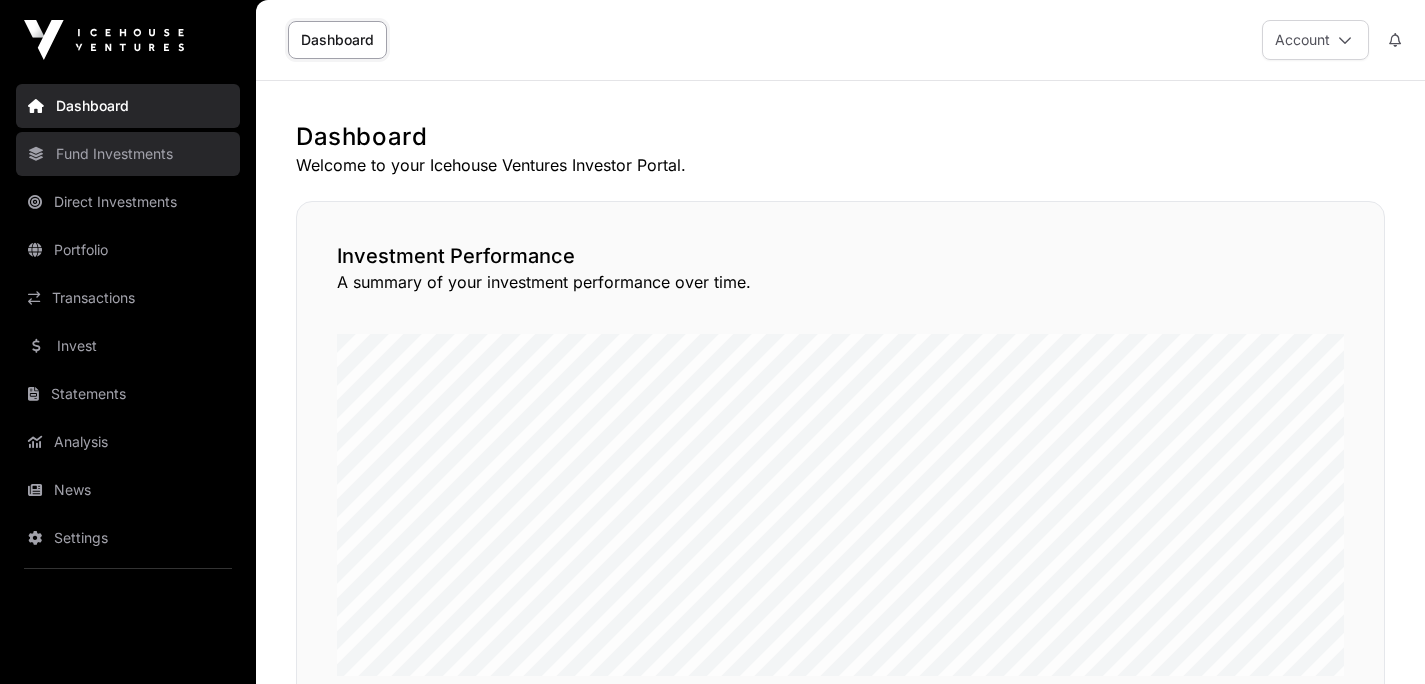 scroll, scrollTop: 0, scrollLeft: 0, axis: both 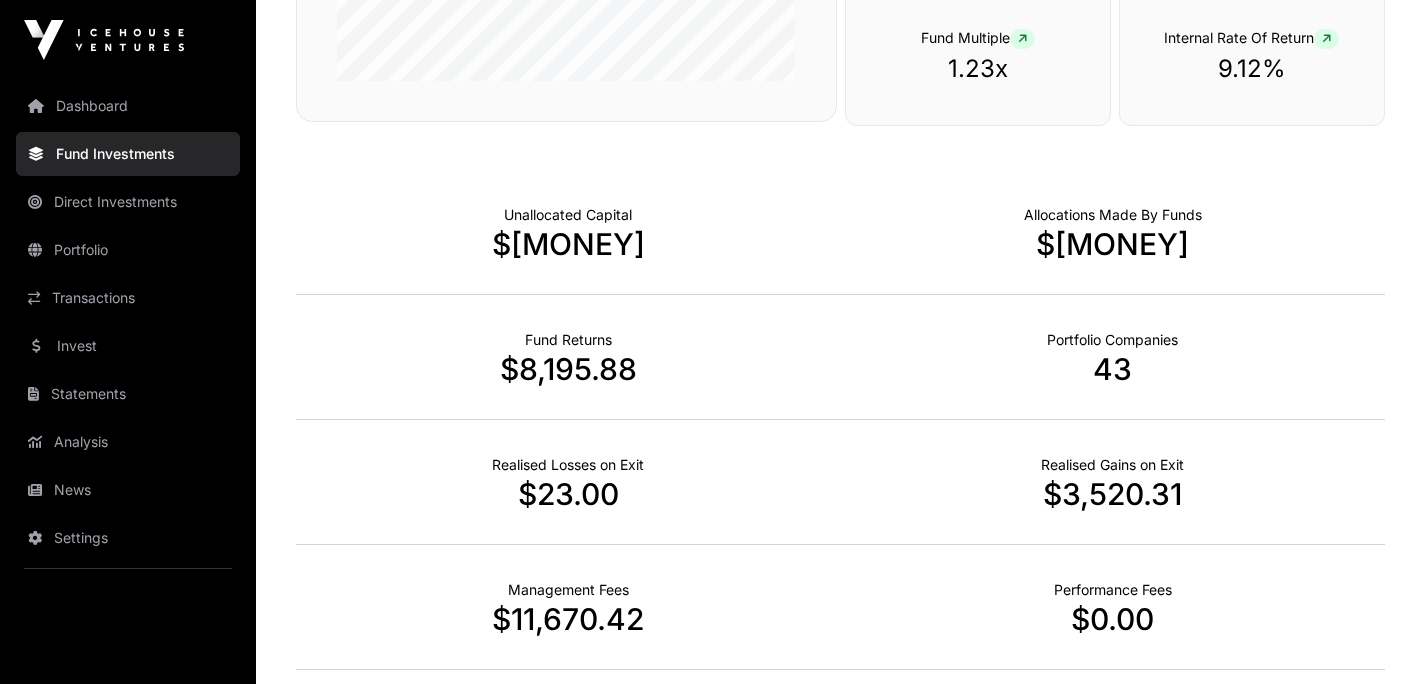 click on "$8,195.88" 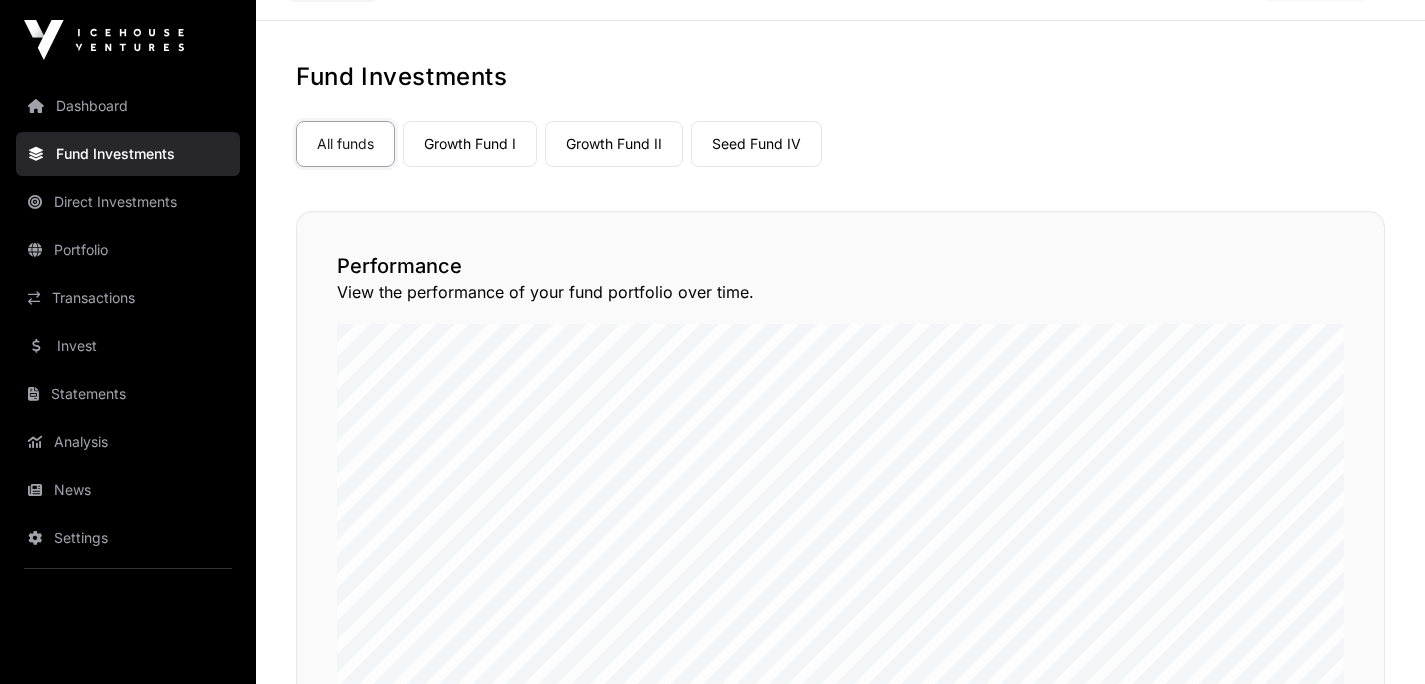 scroll, scrollTop: 62, scrollLeft: 0, axis: vertical 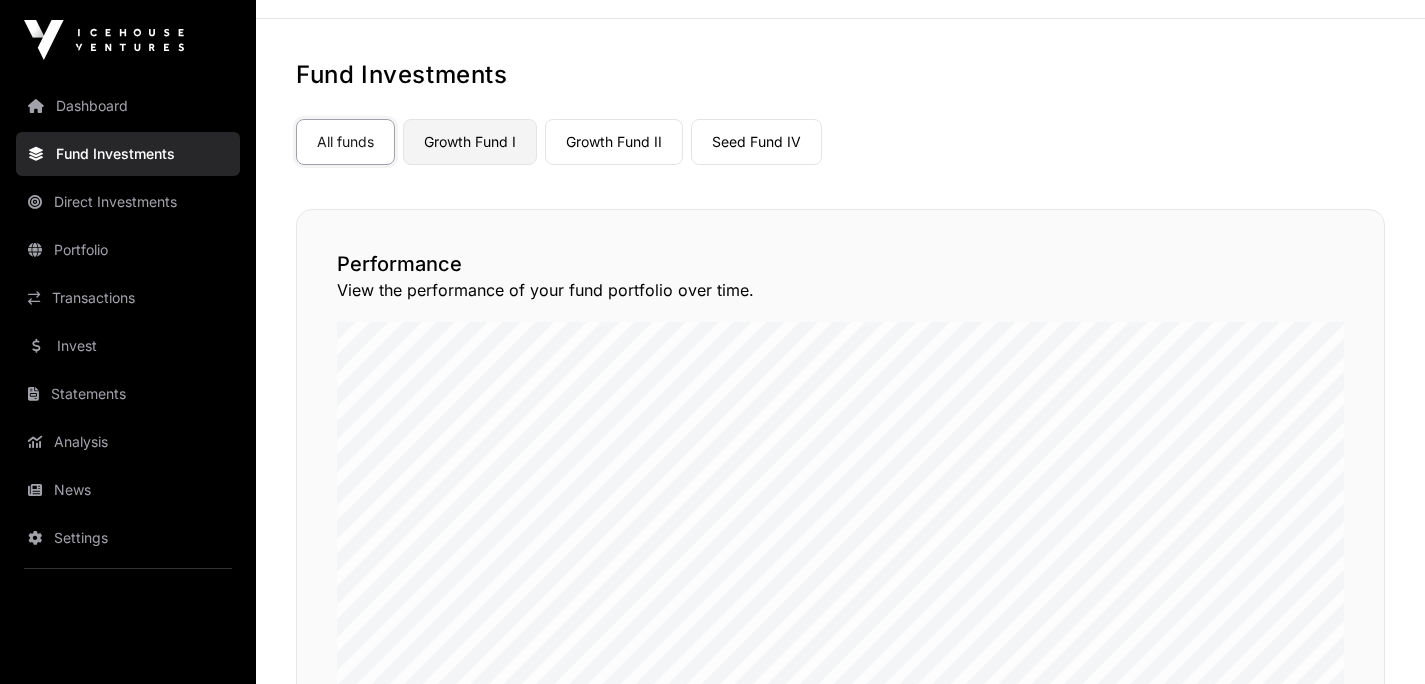 click on "Growth Fund I" 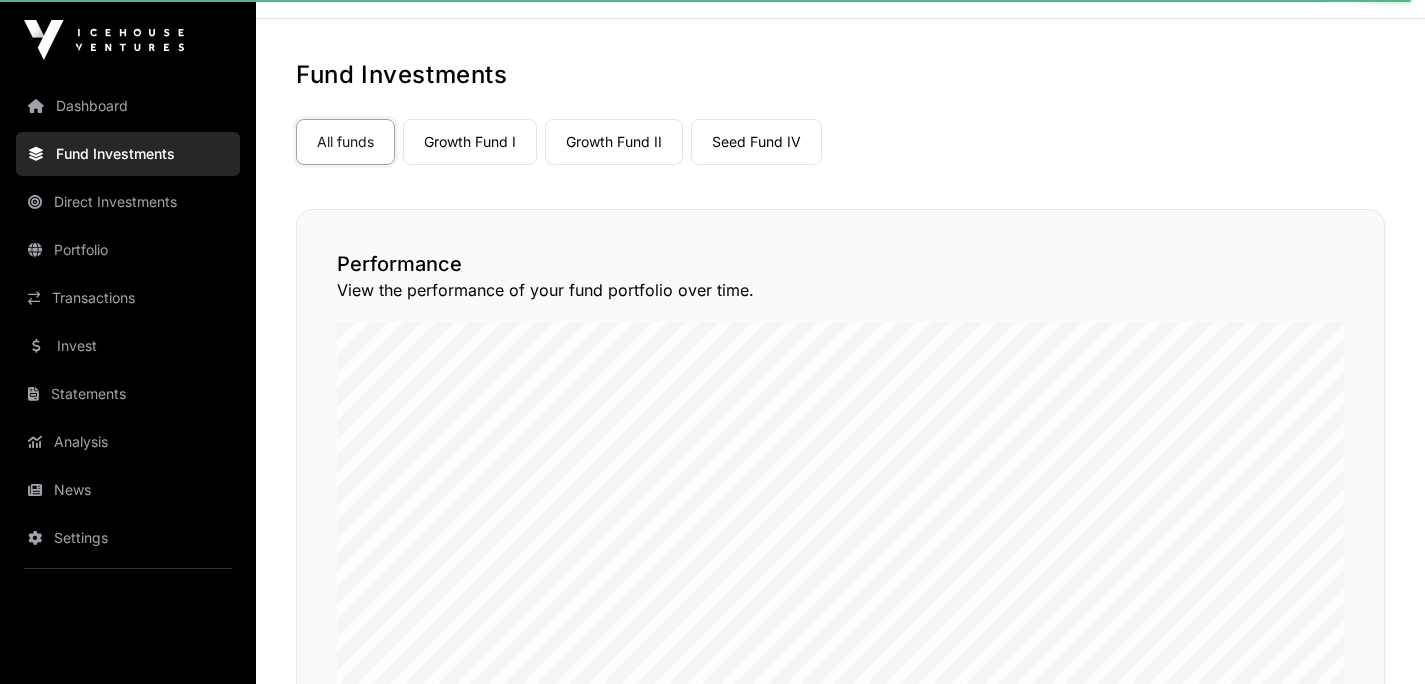 scroll, scrollTop: 0, scrollLeft: 0, axis: both 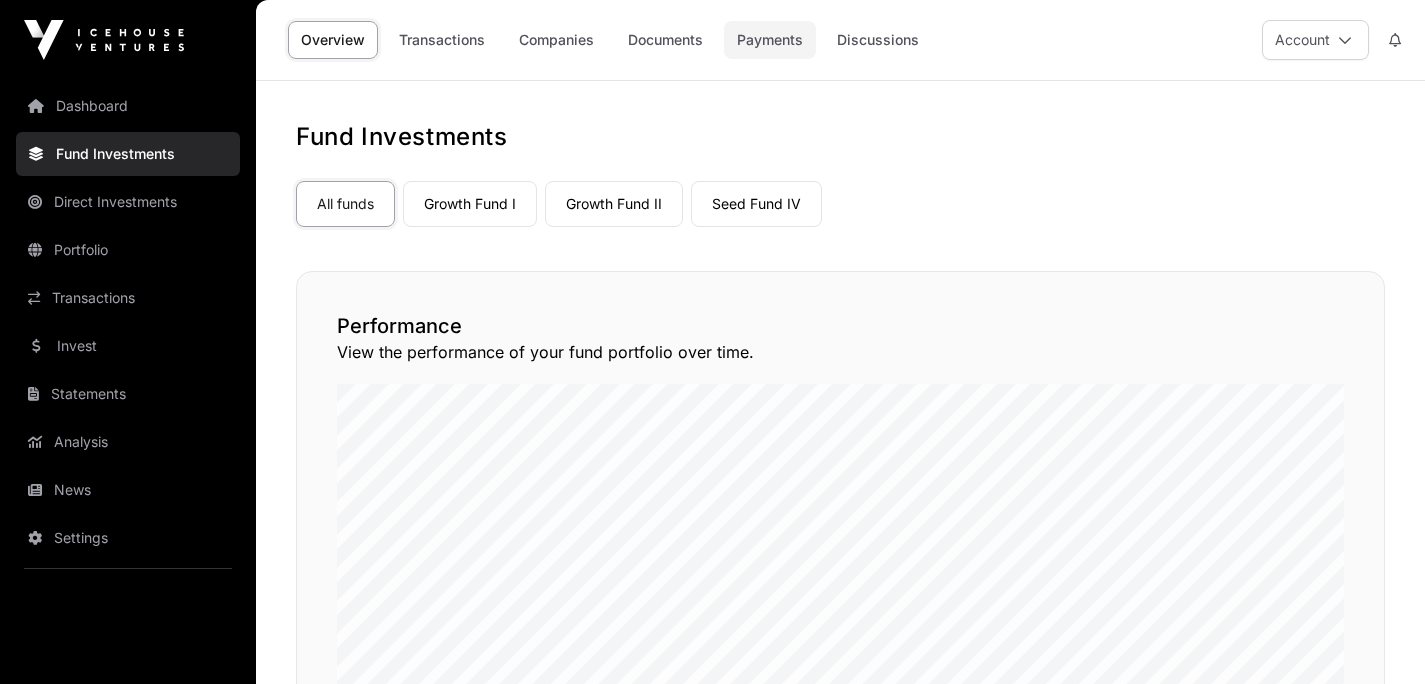 click on "Payments" 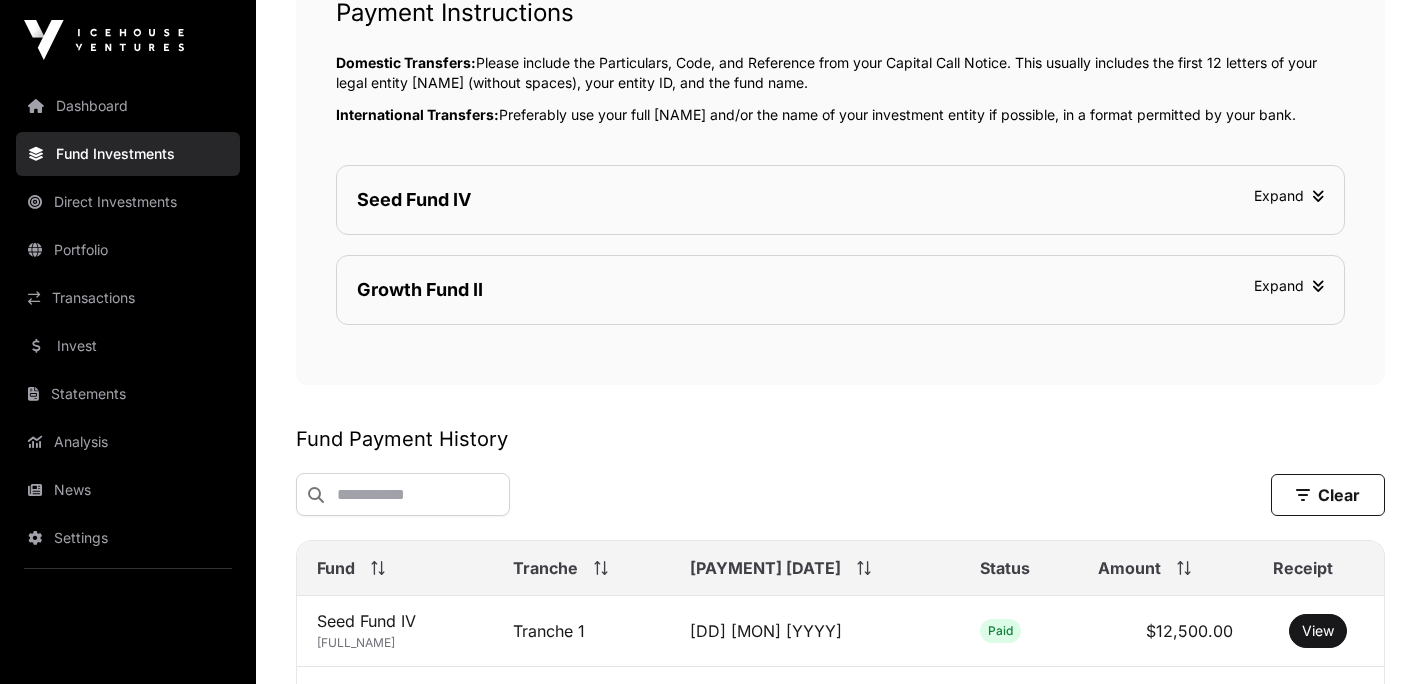 scroll, scrollTop: 923, scrollLeft: 0, axis: vertical 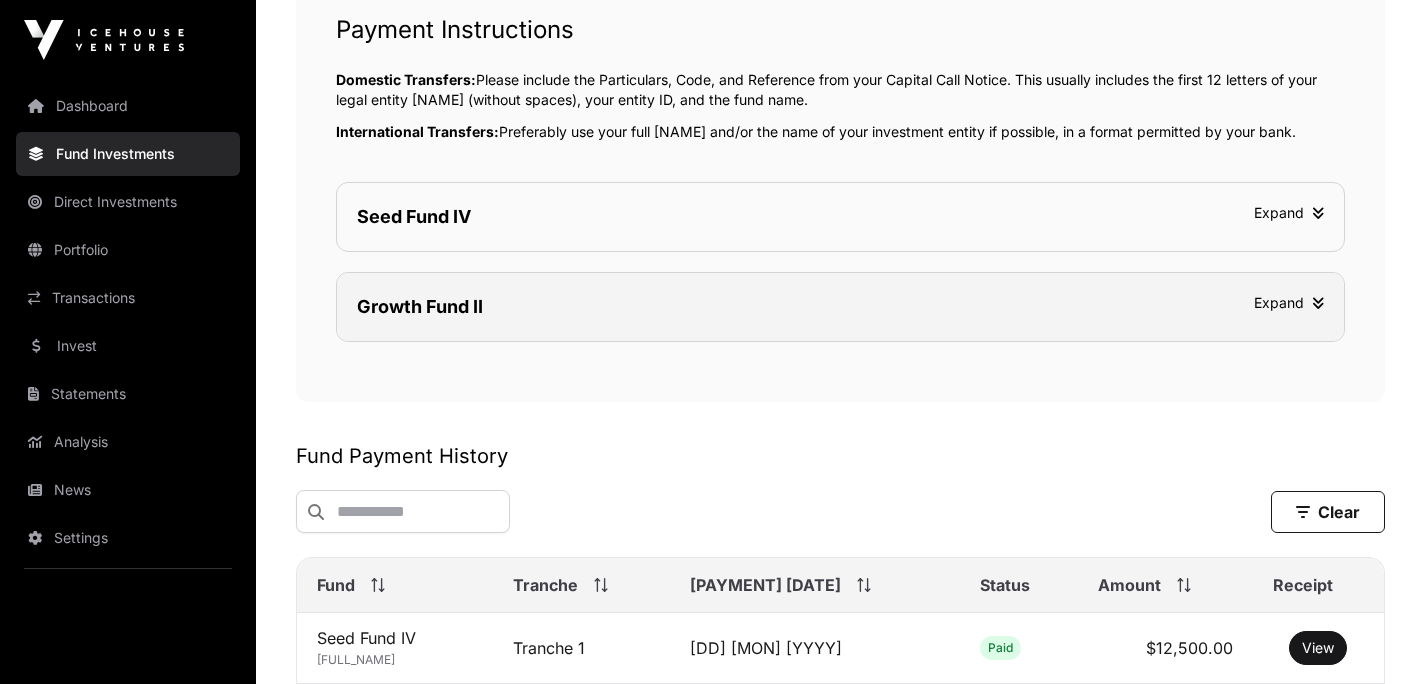 click on "Growth Fund II  Expand" 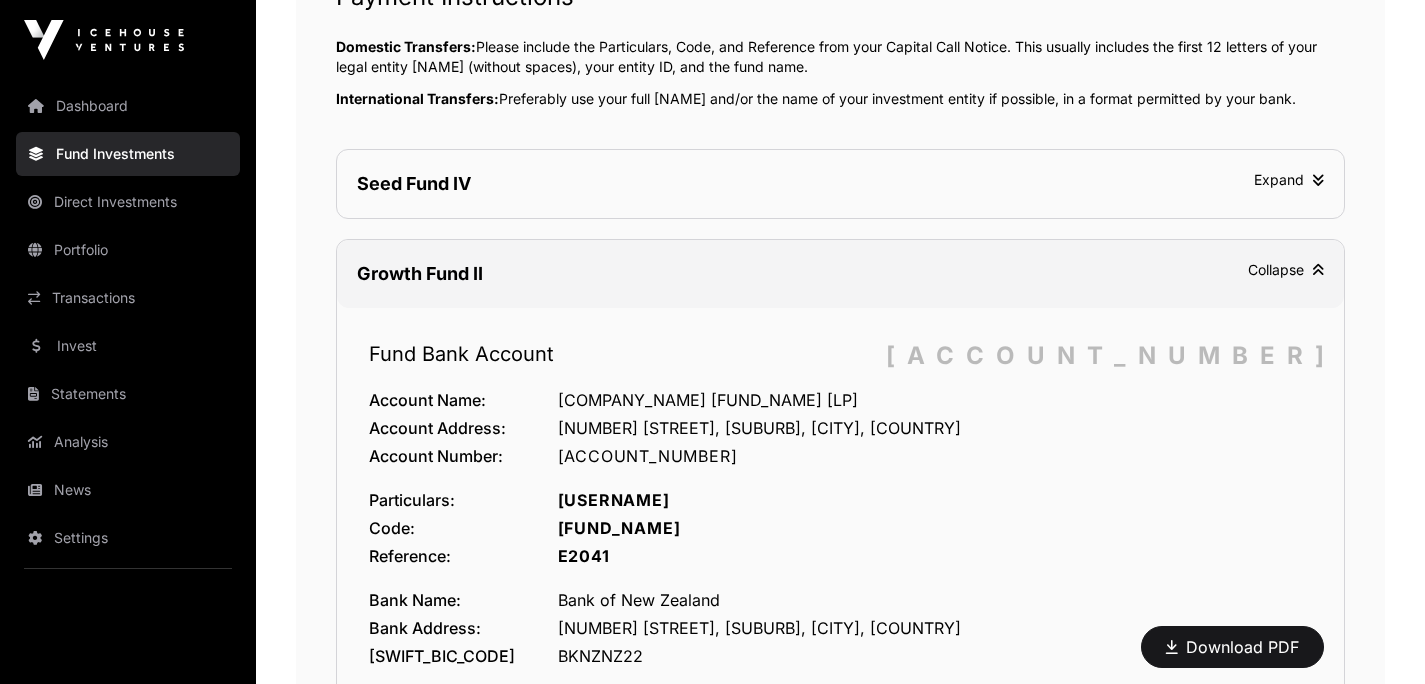 scroll, scrollTop: 948, scrollLeft: 0, axis: vertical 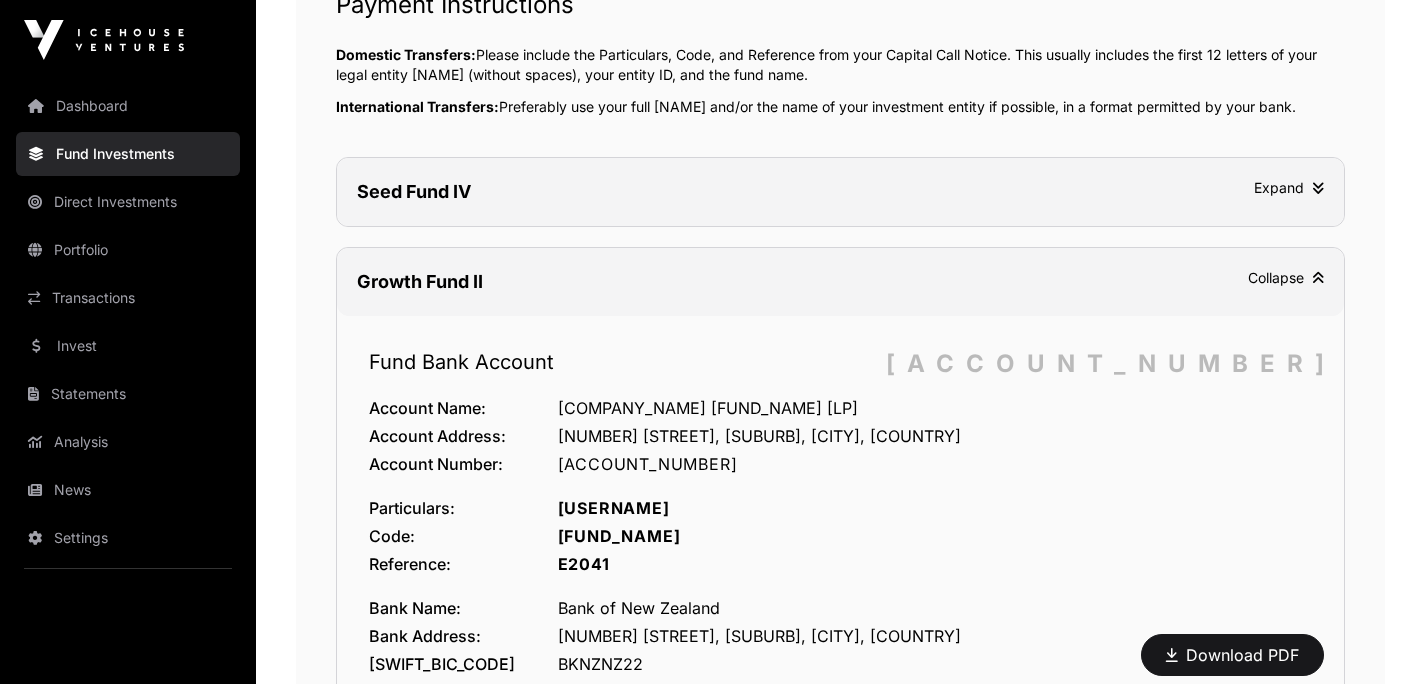 click on "Expand" 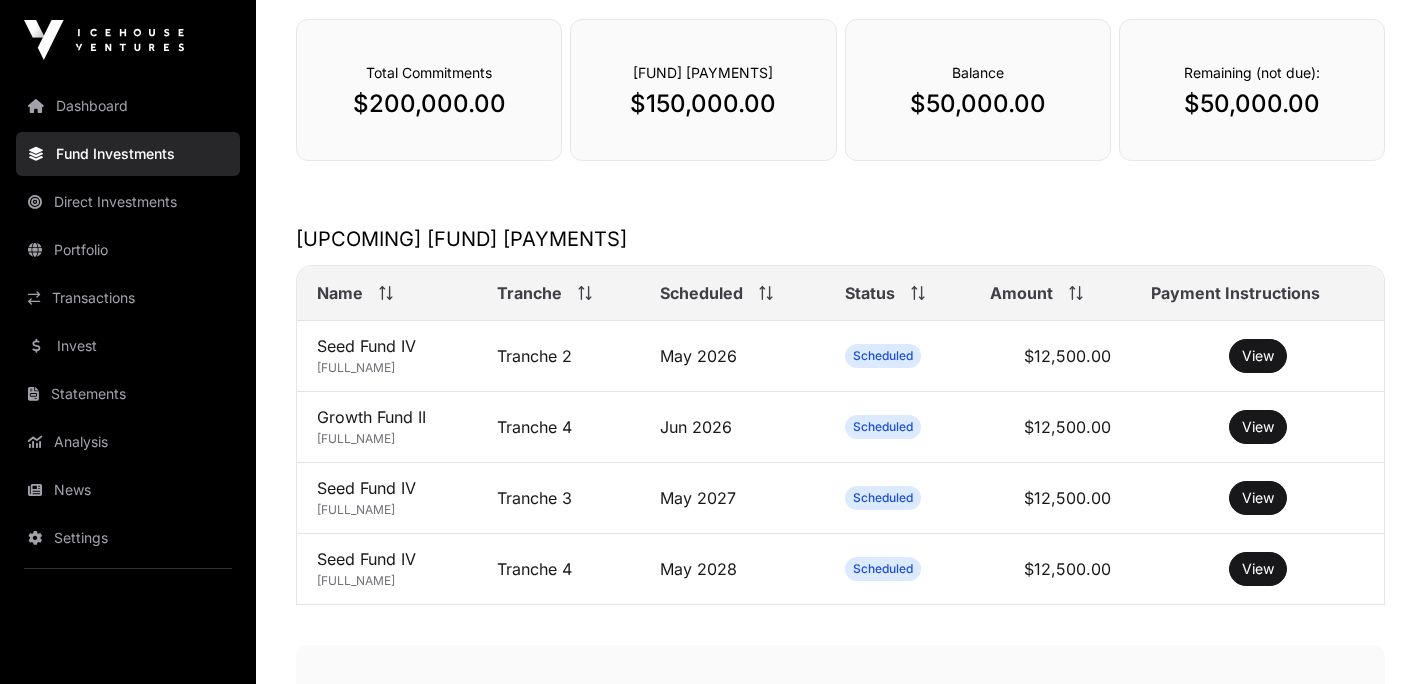 scroll, scrollTop: 0, scrollLeft: 0, axis: both 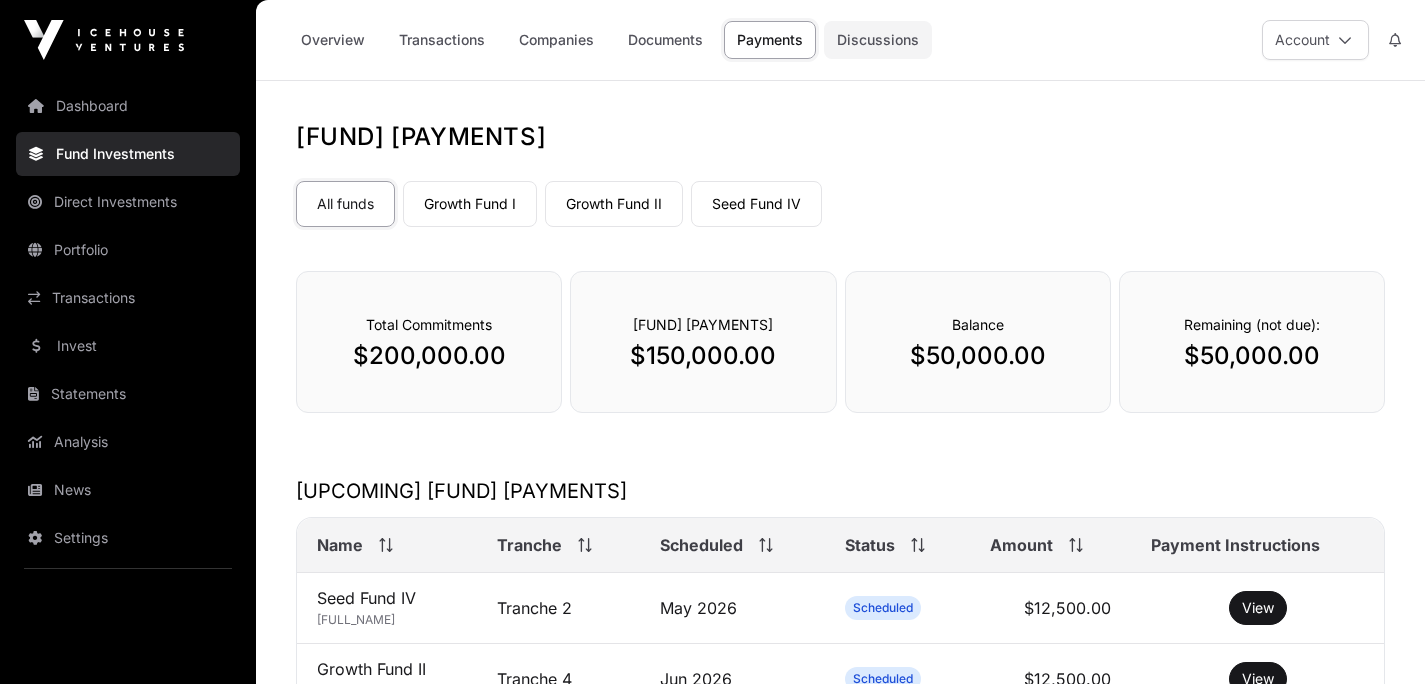 click on "Discussions" 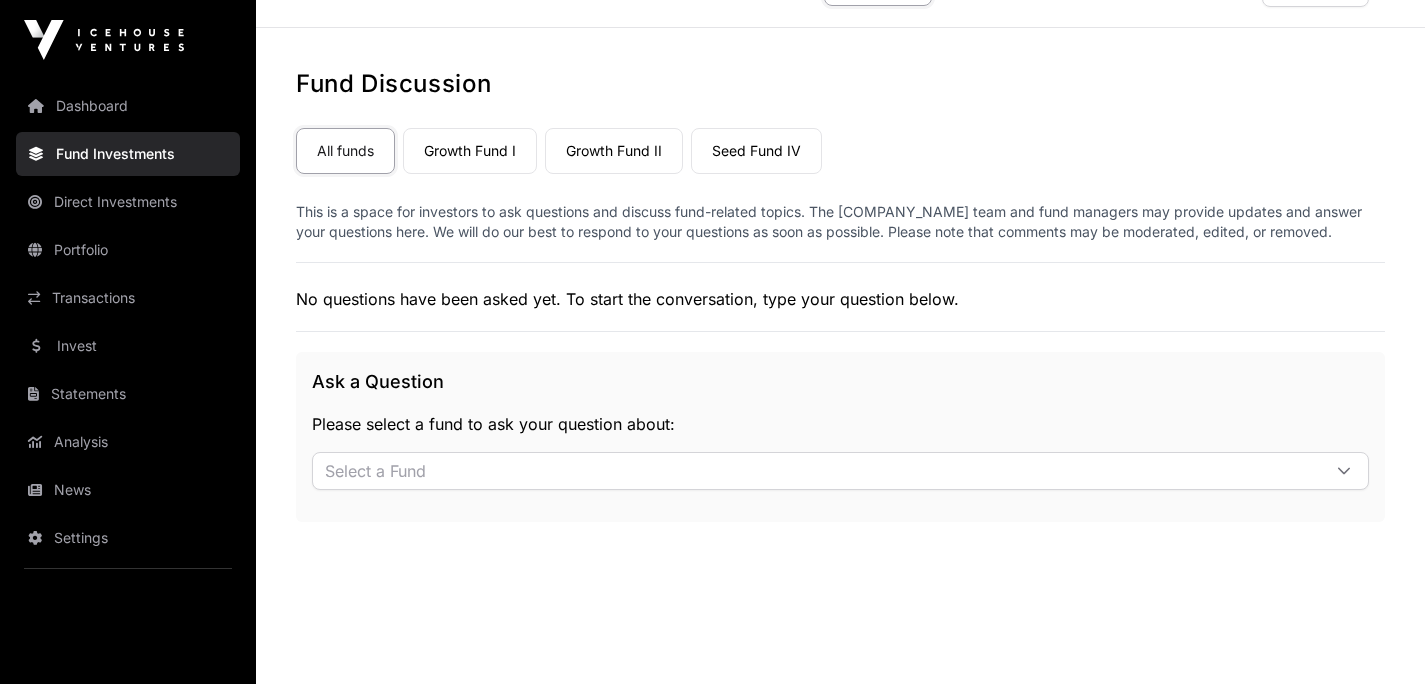 scroll, scrollTop: 57, scrollLeft: 0, axis: vertical 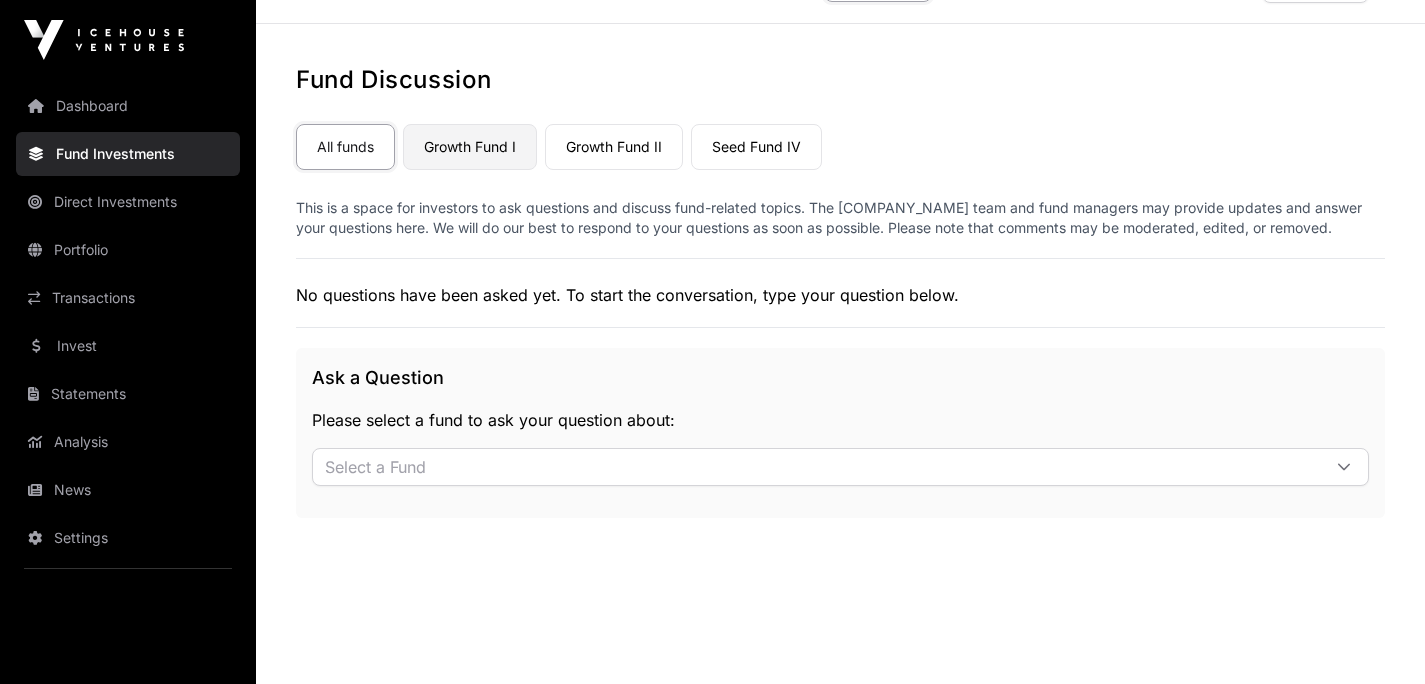 click on "Growth Fund I" 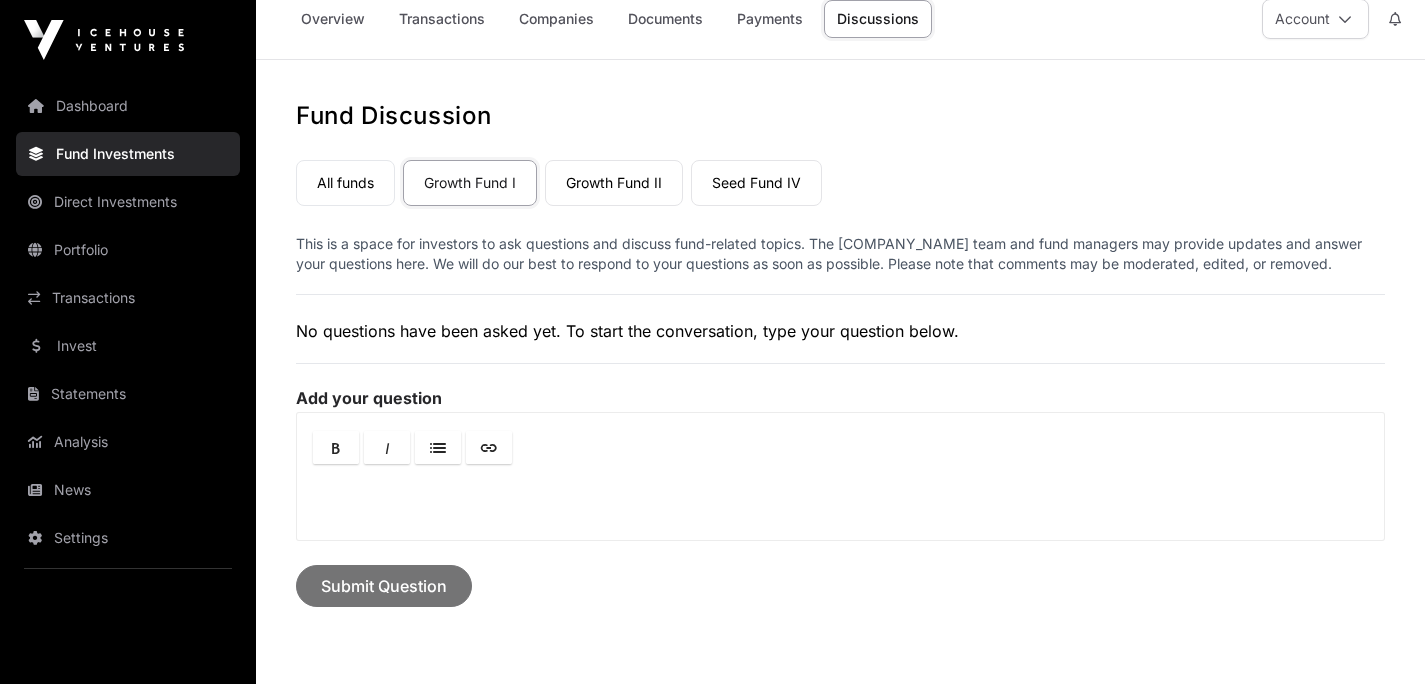 scroll, scrollTop: 0, scrollLeft: 0, axis: both 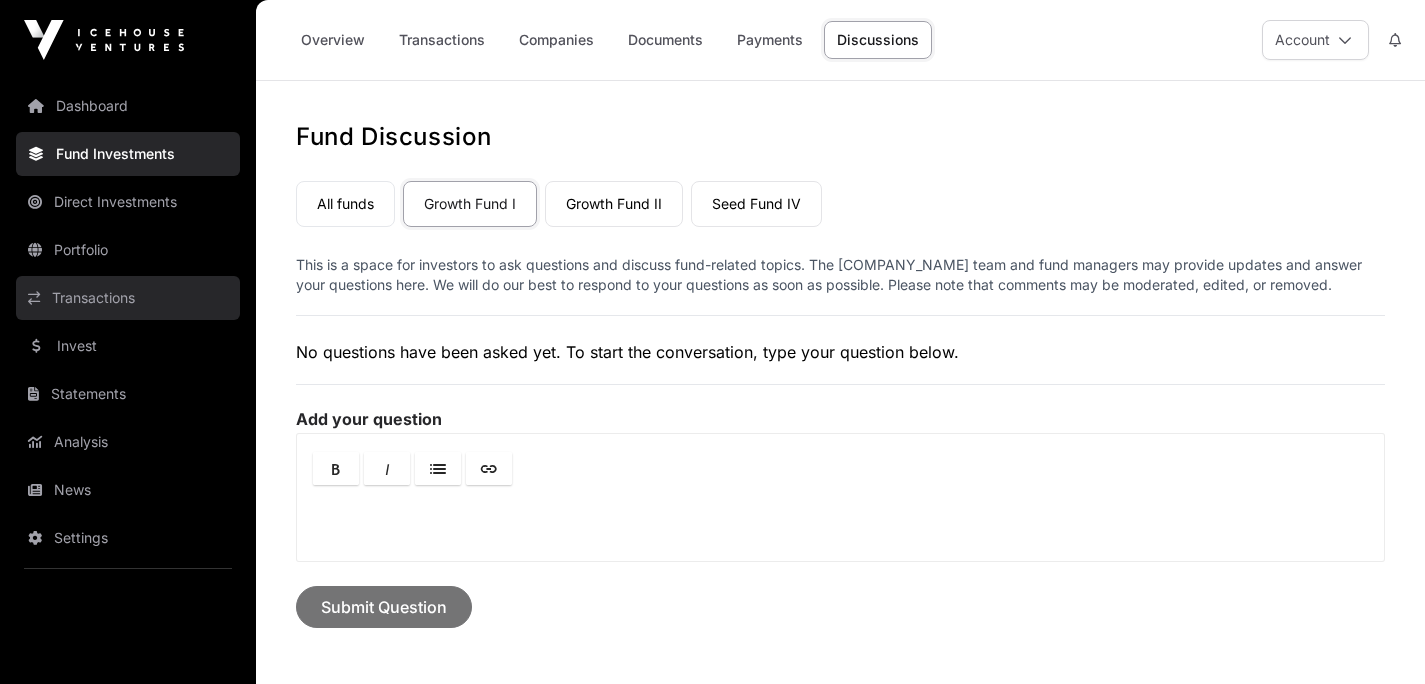 click on "Transactions" 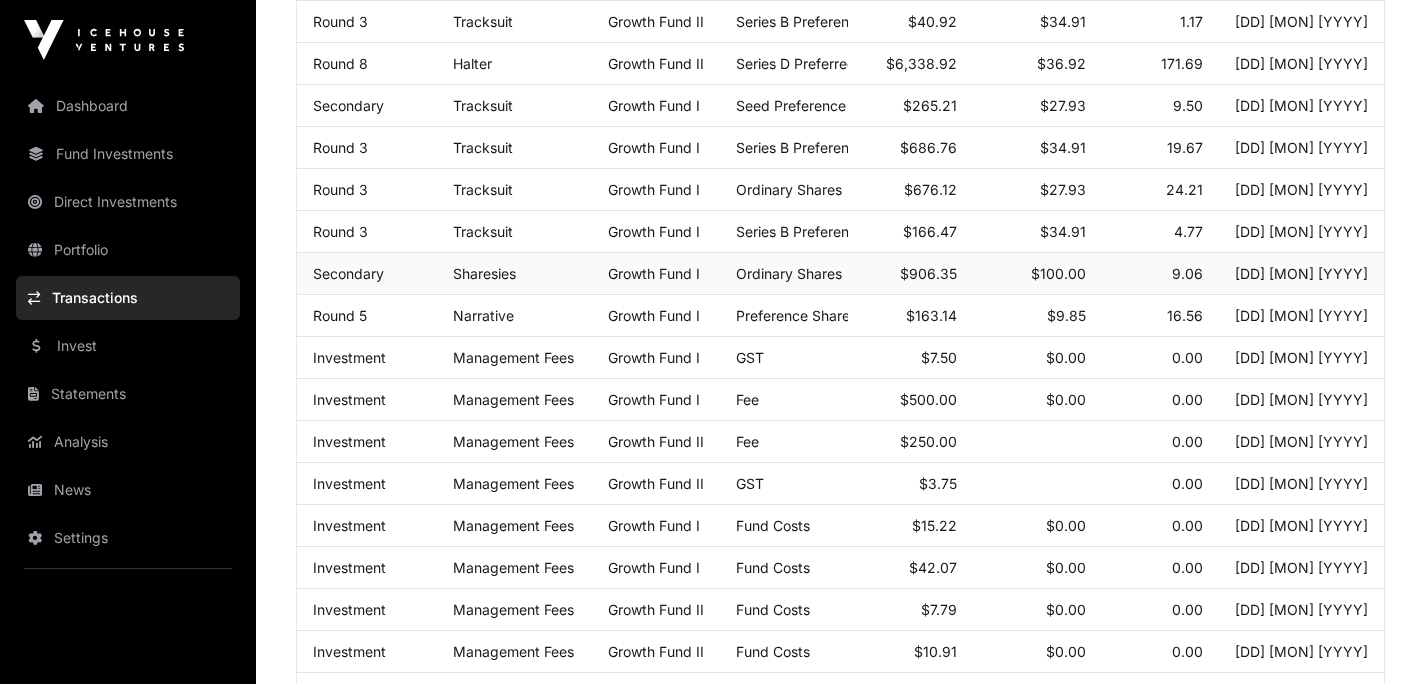 scroll, scrollTop: 0, scrollLeft: 0, axis: both 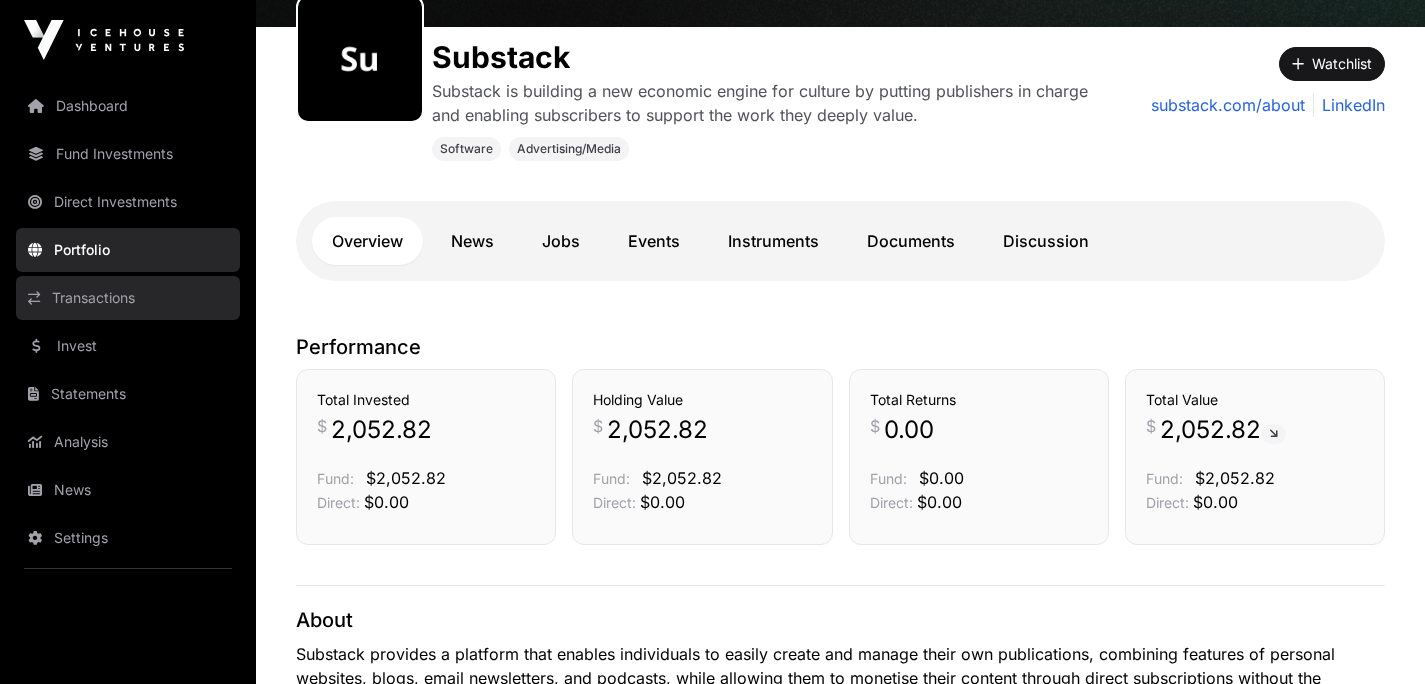 click on "Transactions" 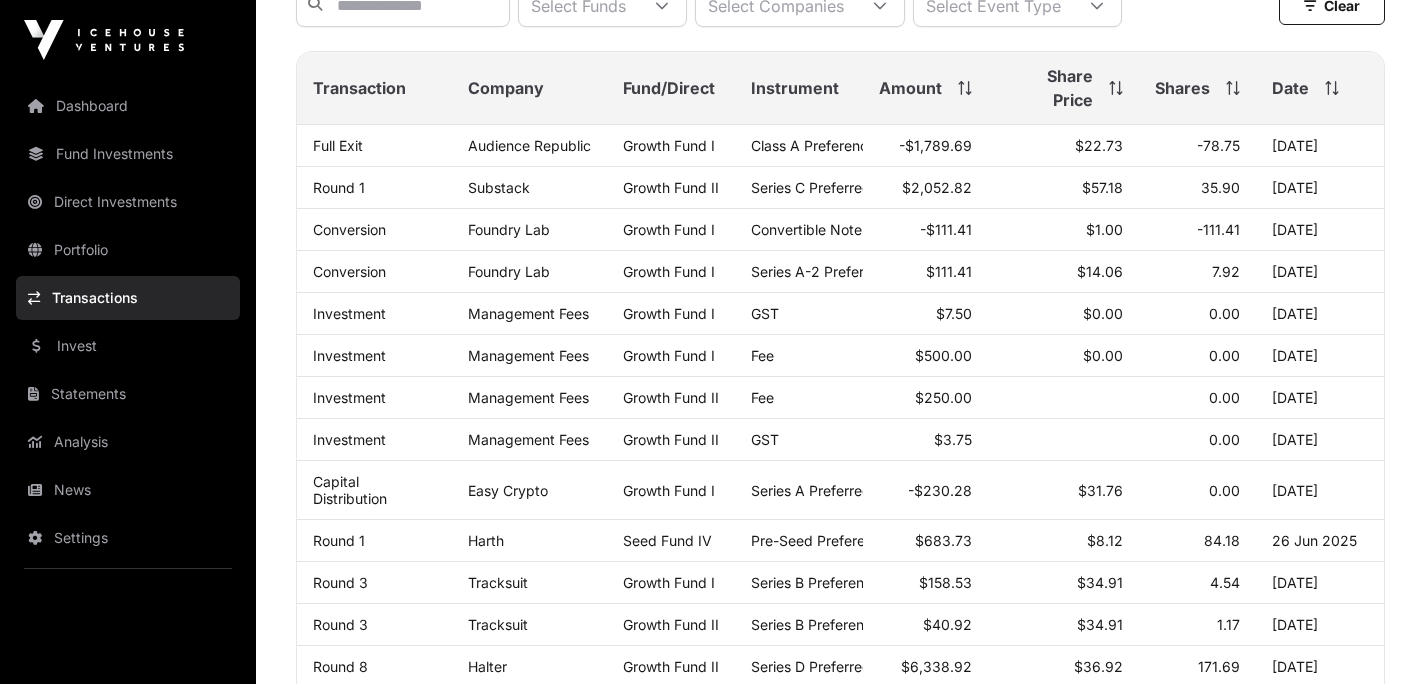 scroll, scrollTop: 0, scrollLeft: 0, axis: both 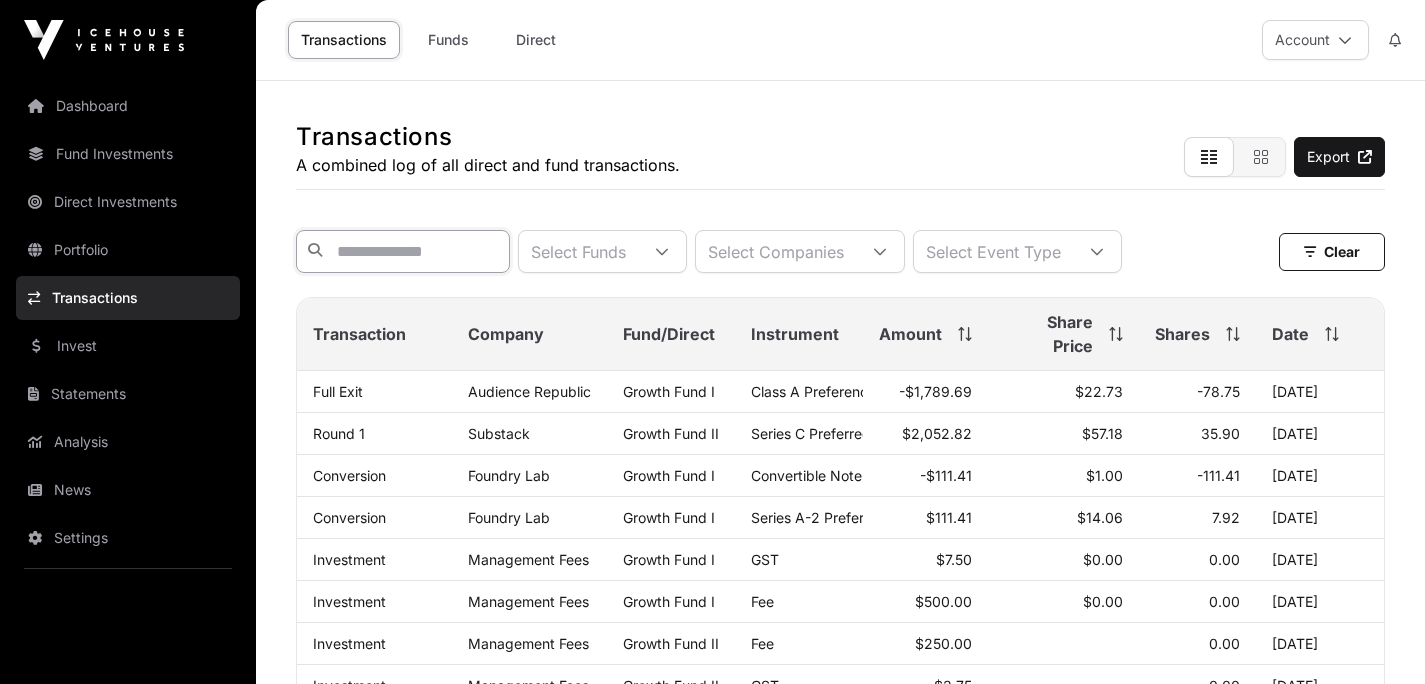 click 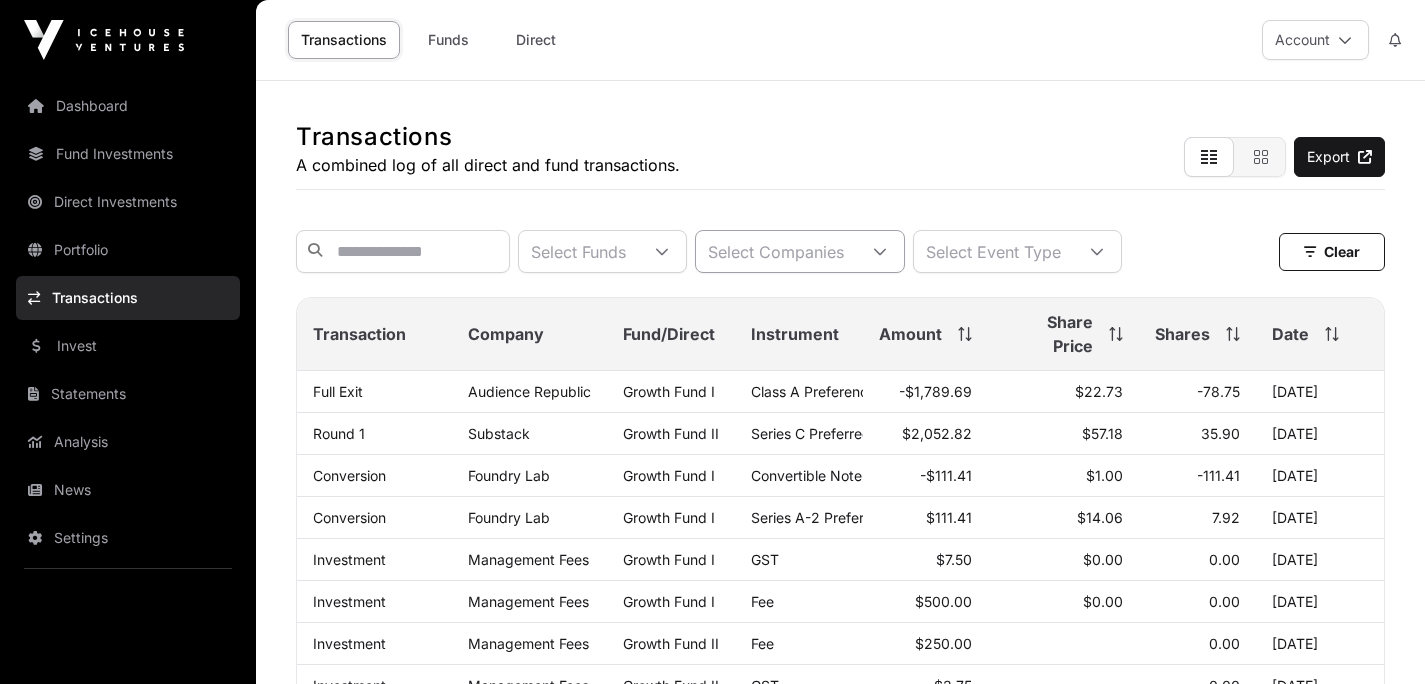 click on "Select Companies" 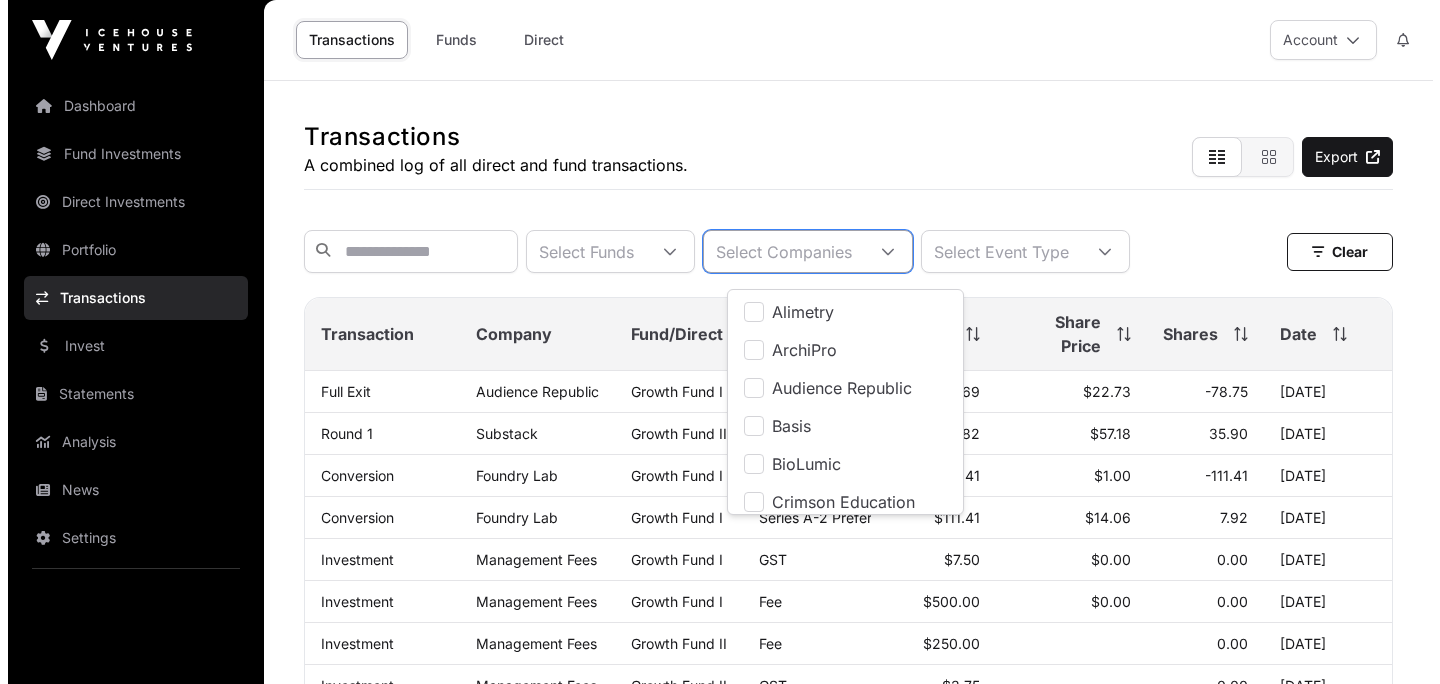 scroll, scrollTop: 20, scrollLeft: 13, axis: both 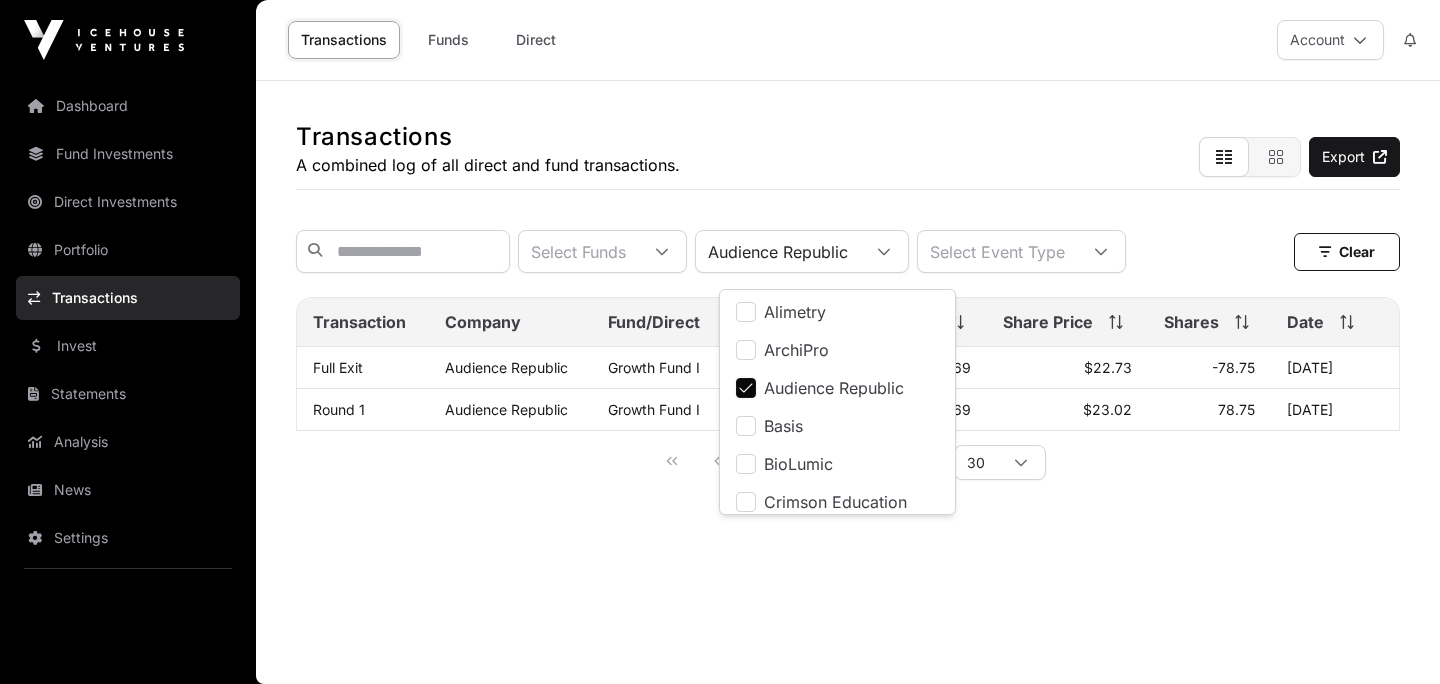 click on "Transactions  A combined log of all direct and fund transactions.  Export  Select Funds Audience Republic Select Event Type  Clear   Clear   Filters  Transaction Company Fund/Direct Instrument Amount Share Price Shares Date Full Exit Audience Republic Growth Fund I Class A Preference Shares -$1,789.69 $22.73 -78.75 06 Aug 2025 Round 1 Audience Republic Growth Fund I Class A Preference Shares $1,812.69 $23.02 78.75 05 Jul 2022 Showing 1 to 2 of 2 30 Select Funds Audience Republic Select Event Type  Clear   Clear   Filters  Name Amount Share Price Date Audience Republic Growth Fund I -$1,789.69  Instrument  Class A Preference Shares  Share Price  $22.73  Event  Full Exit  Date  06 Aug 2025 Audience Republic Growth Fund I $1,812.69  Instrument  Class A Preference Shares  Share Price  $23.02  Event  Investment  Date  05 Jul 2022 Showing 1 to 2 of 2 30" 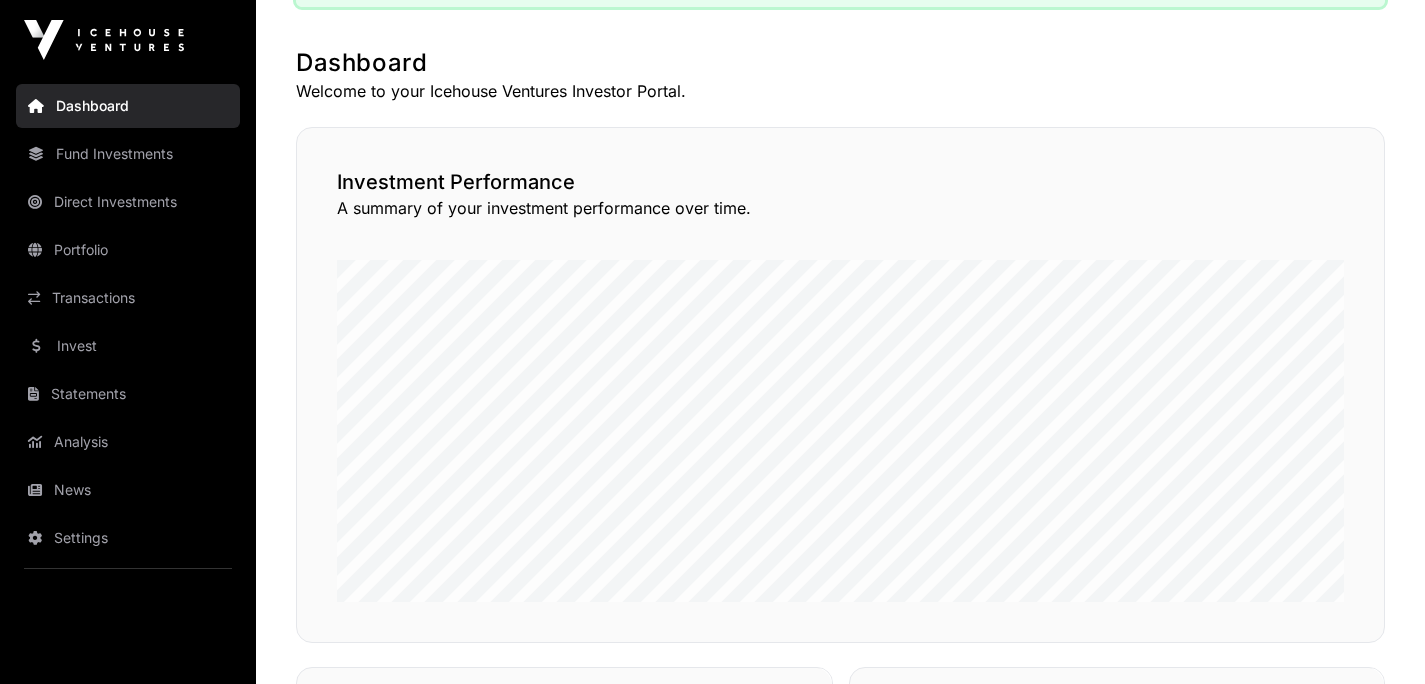 scroll, scrollTop: 0, scrollLeft: 0, axis: both 